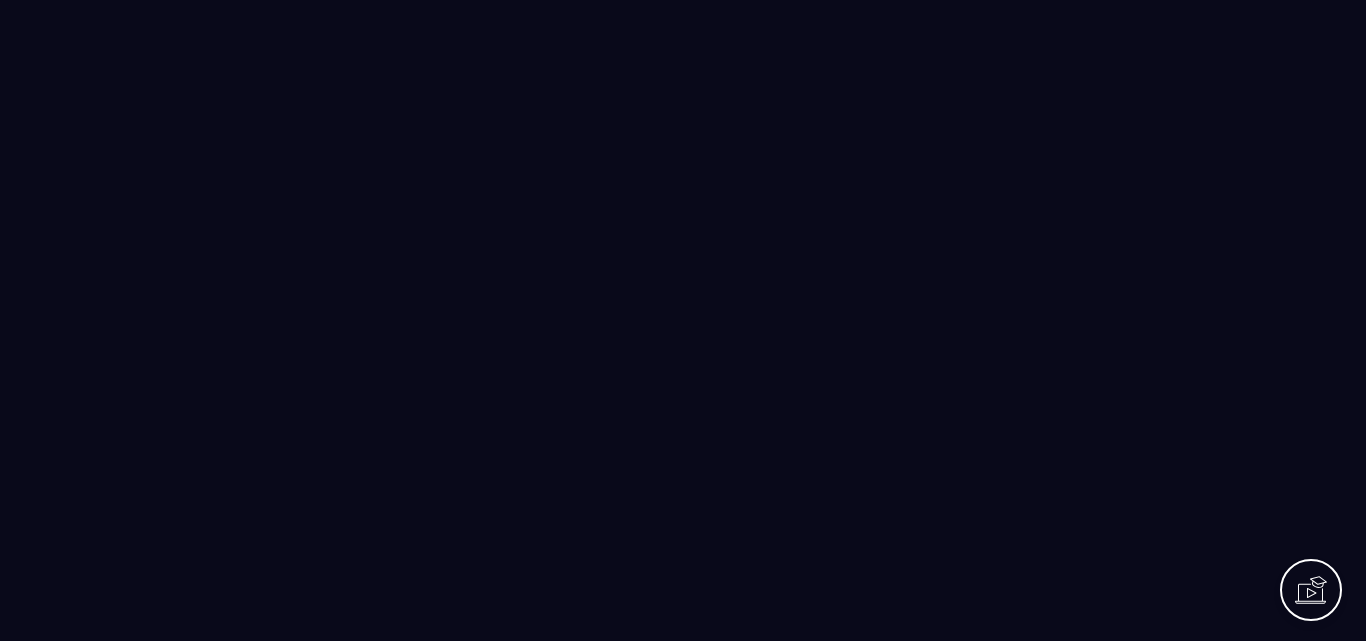 scroll, scrollTop: 0, scrollLeft: 0, axis: both 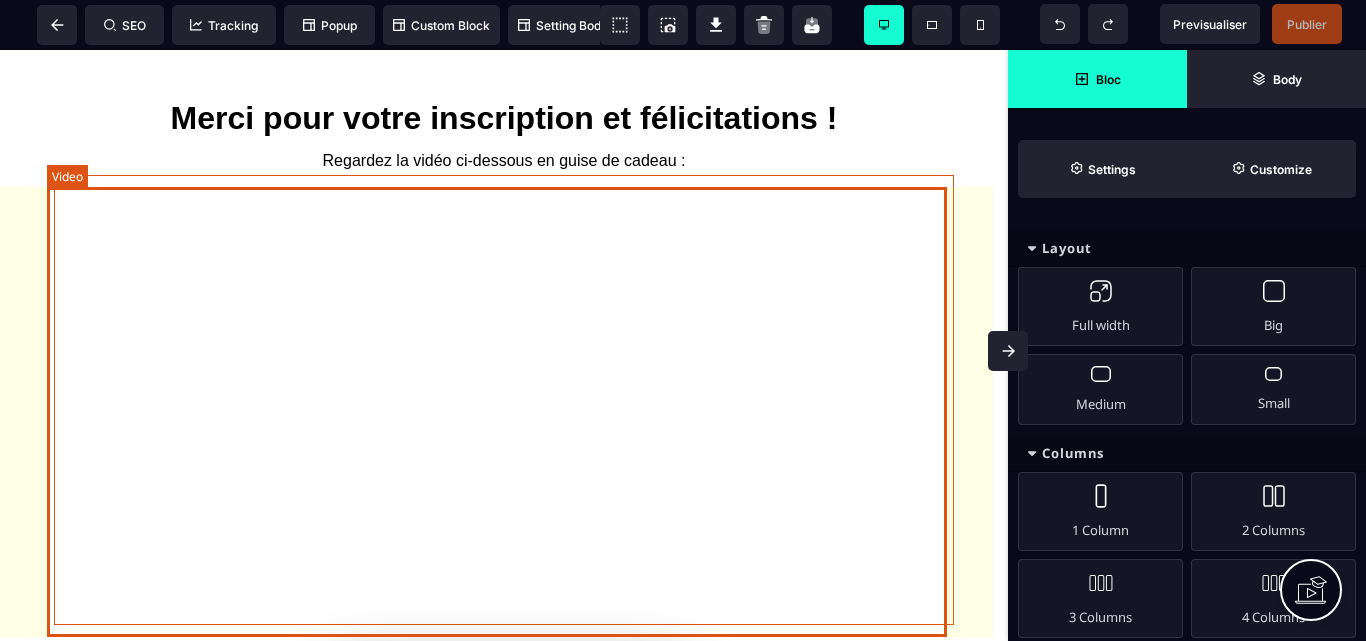 click at bounding box center (504, 400) 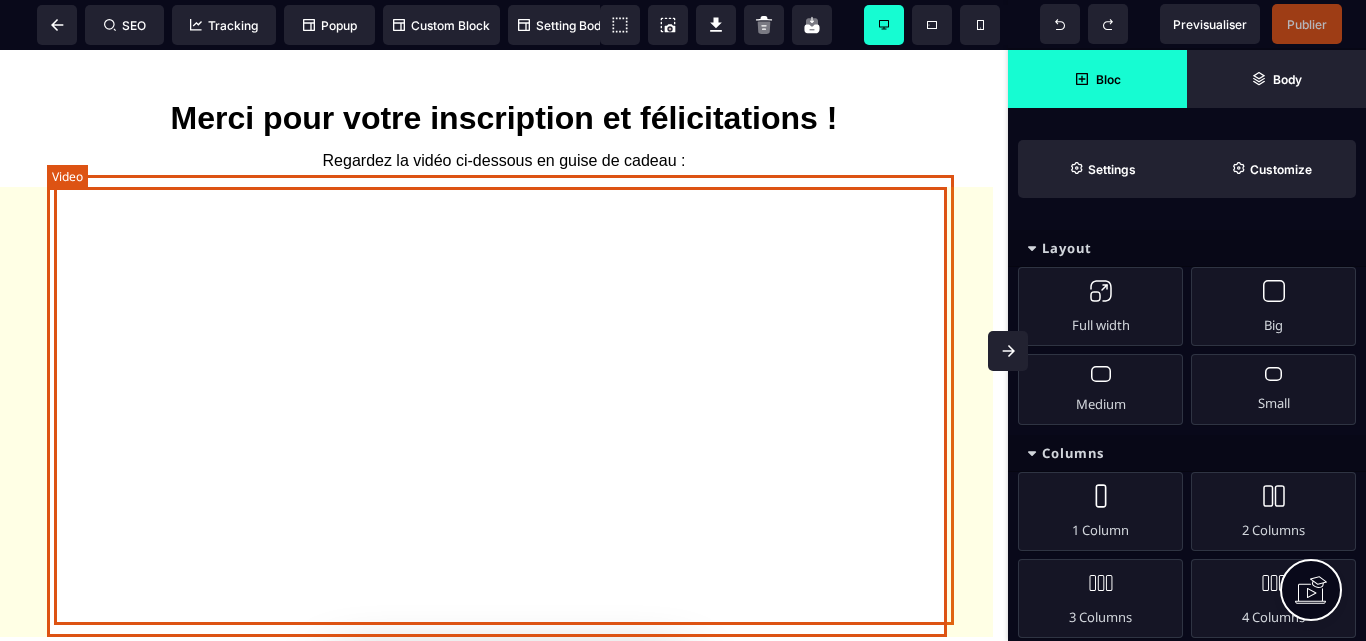 select on "****" 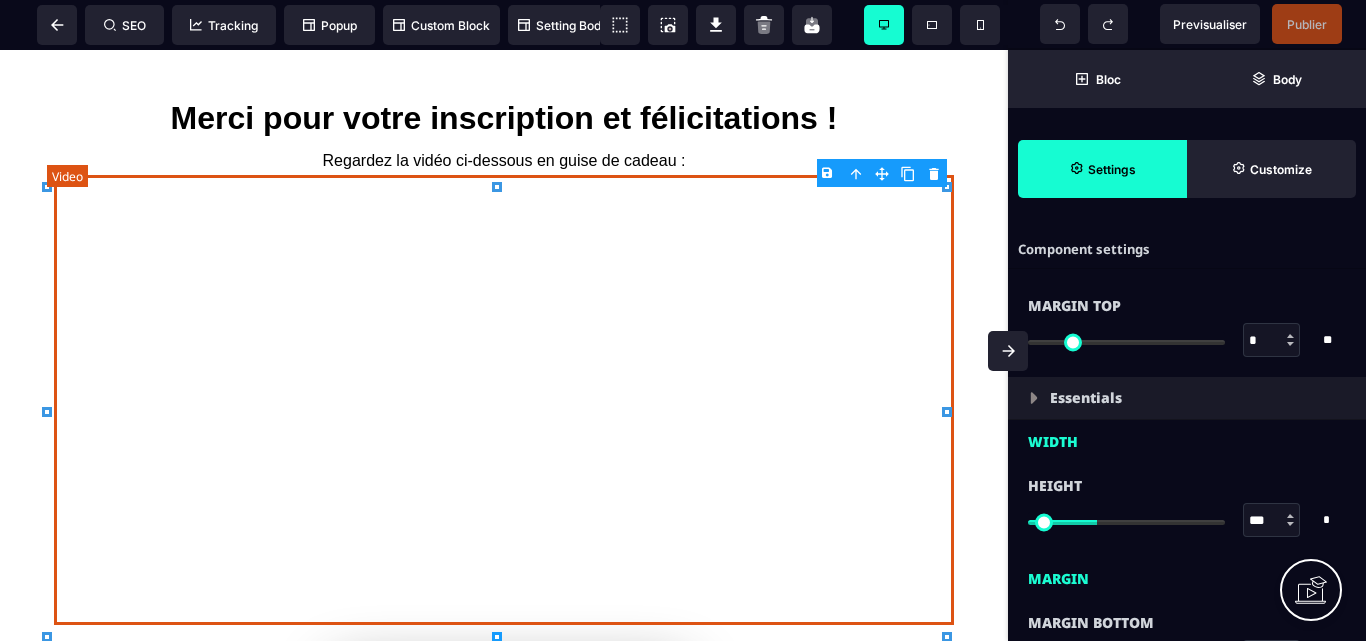 select on "**" 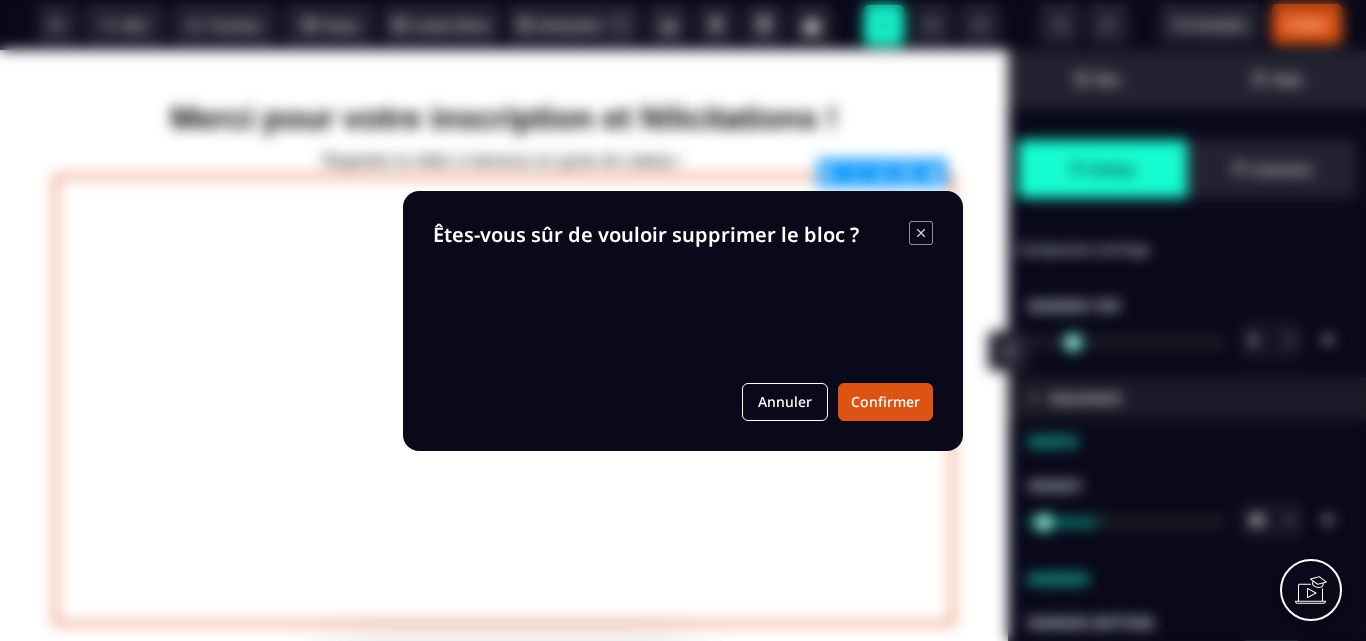 click on "B I U S
A *******
Video
SEO
Tracking
Popup" at bounding box center (683, 320) 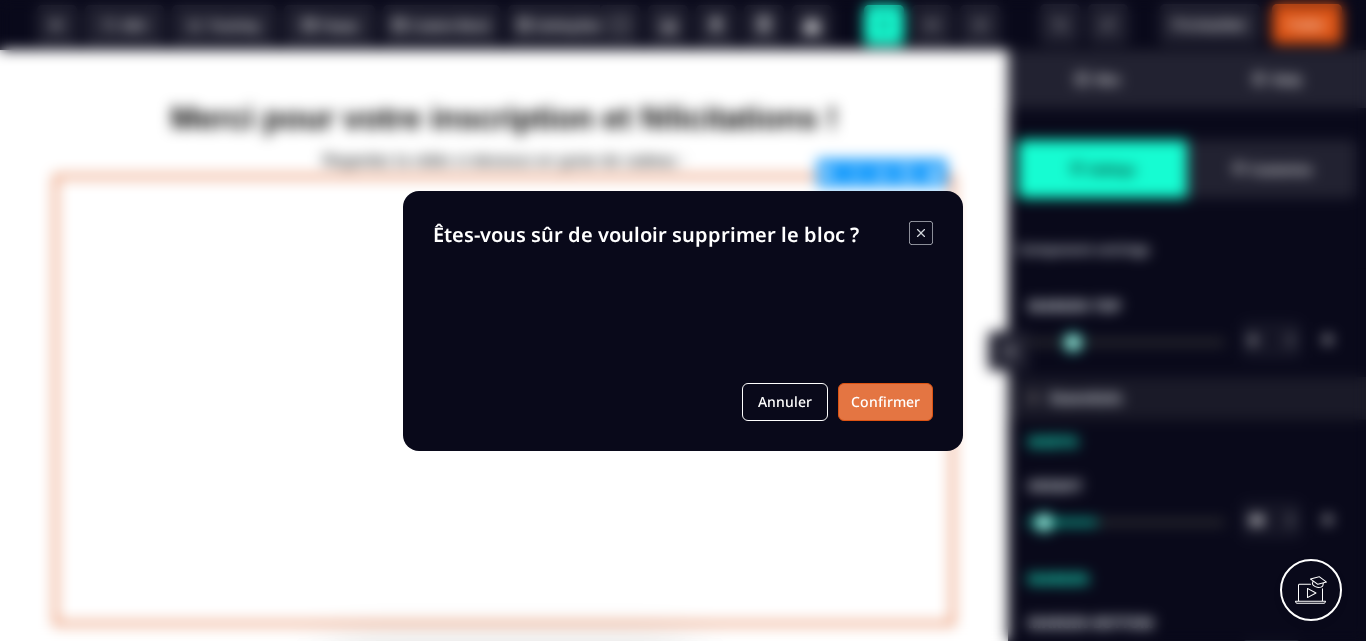 click on "Confirmer" at bounding box center (885, 402) 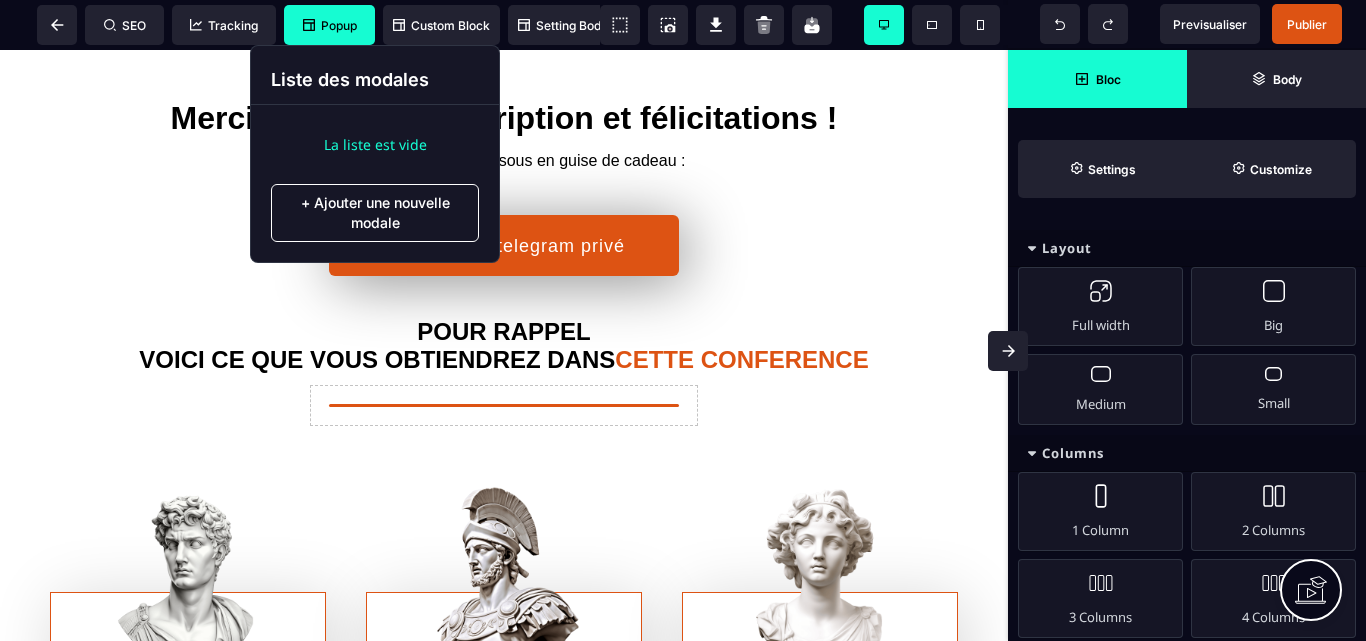 click on "Popup" at bounding box center [330, 25] 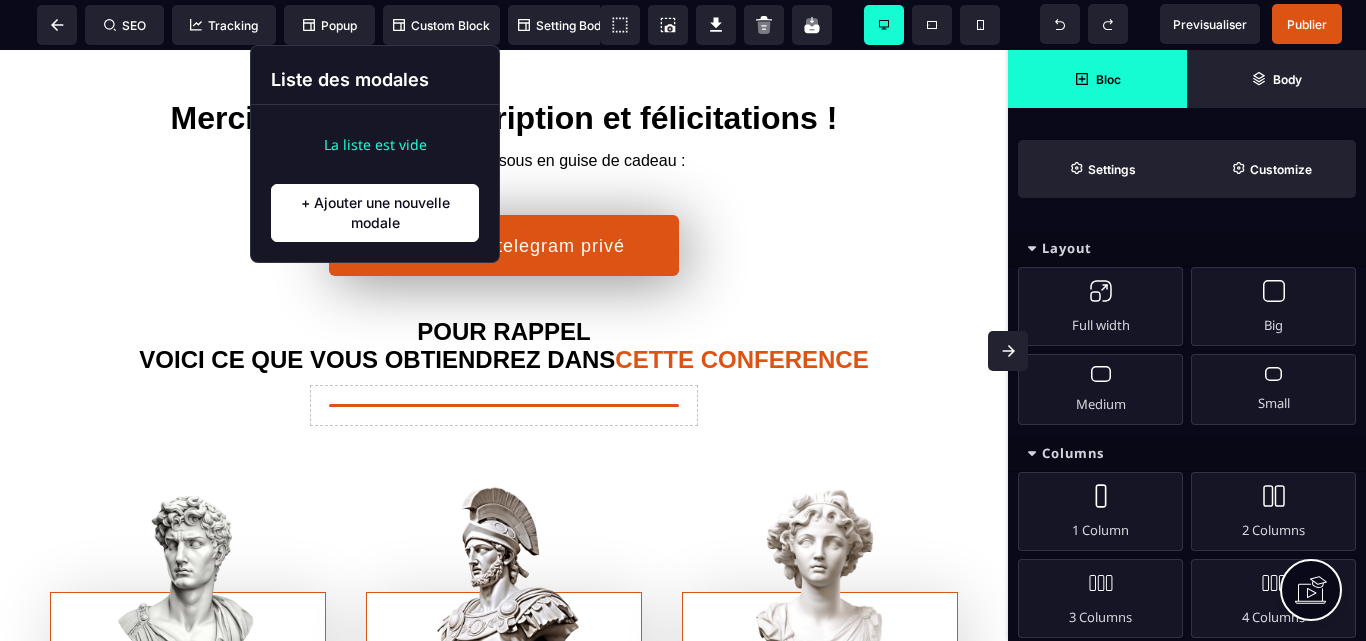 click on "+ Ajouter une nouvelle modale" at bounding box center (375, 213) 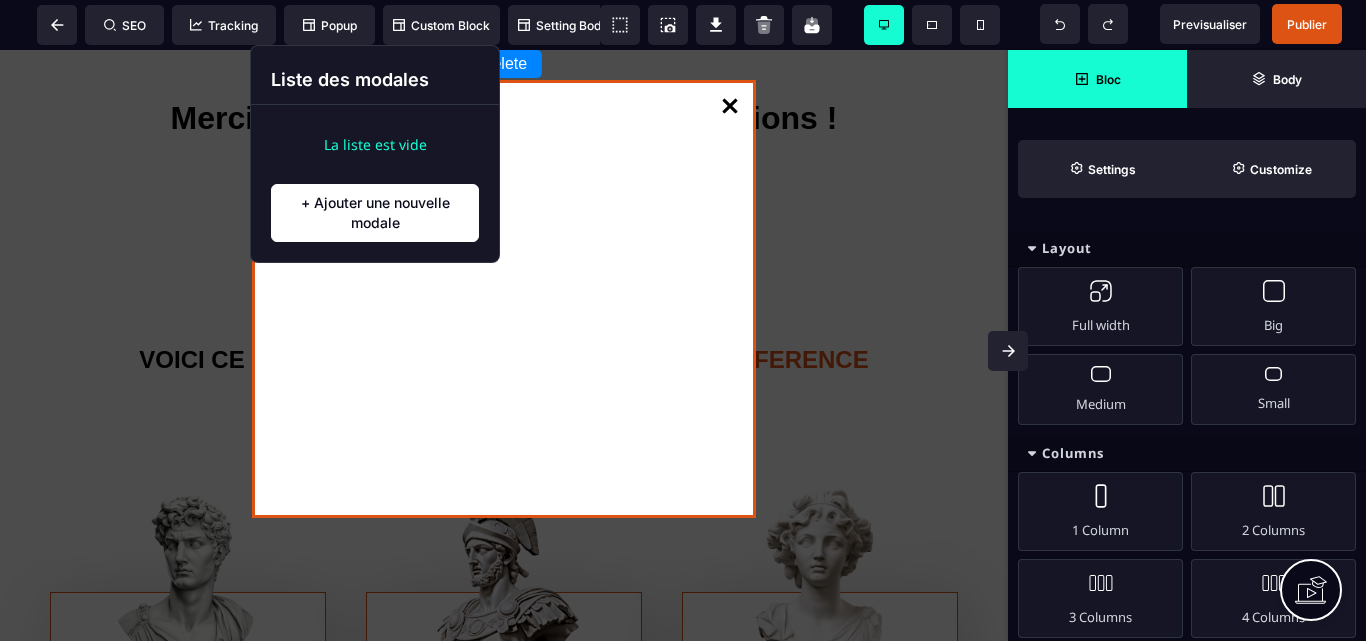 select 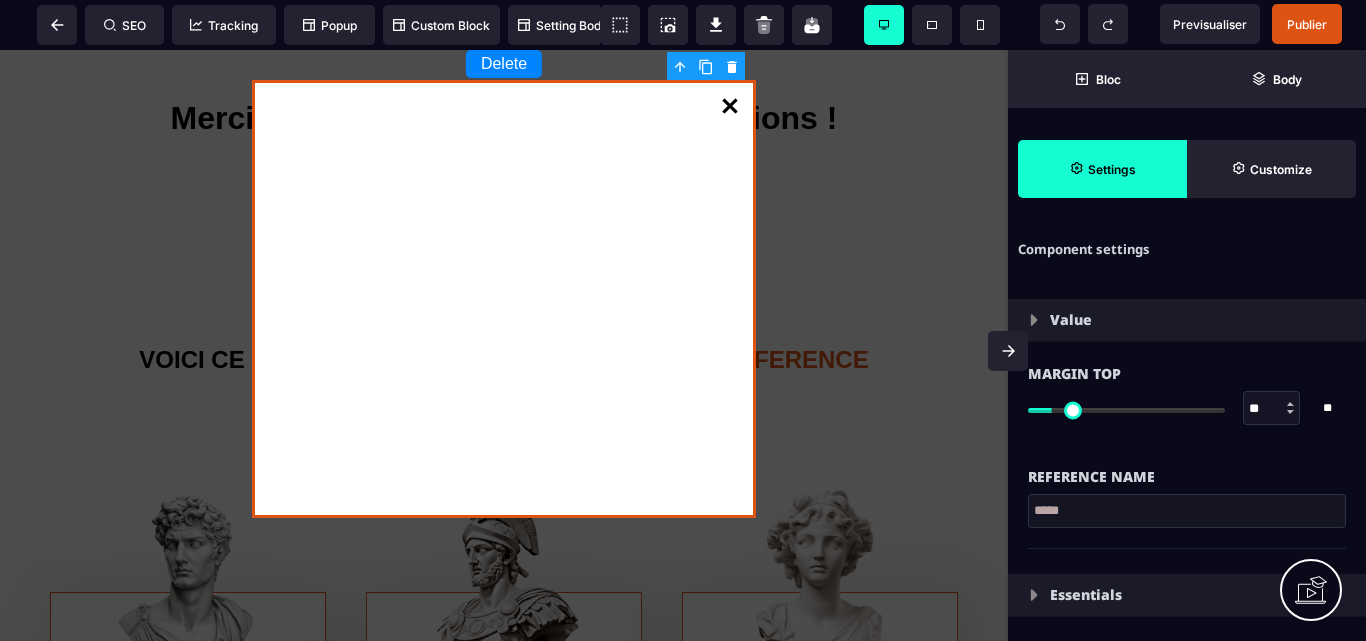 type on "*" 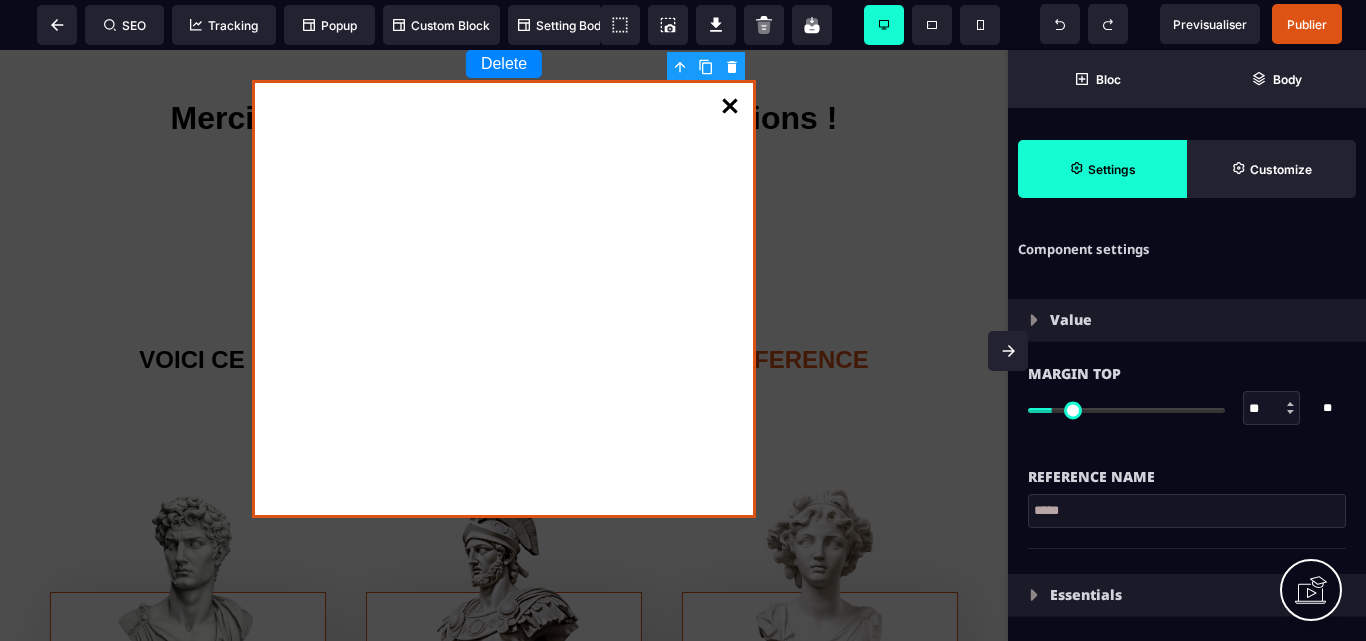type on "**" 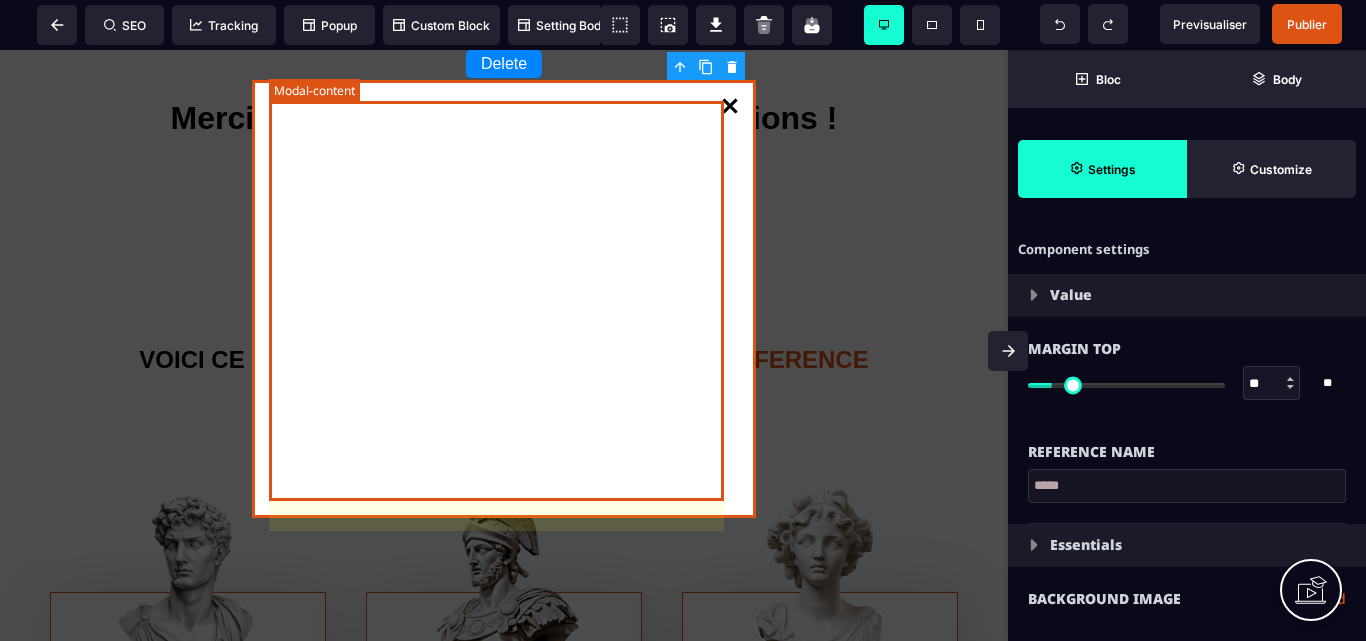 click at bounding box center [504, 301] 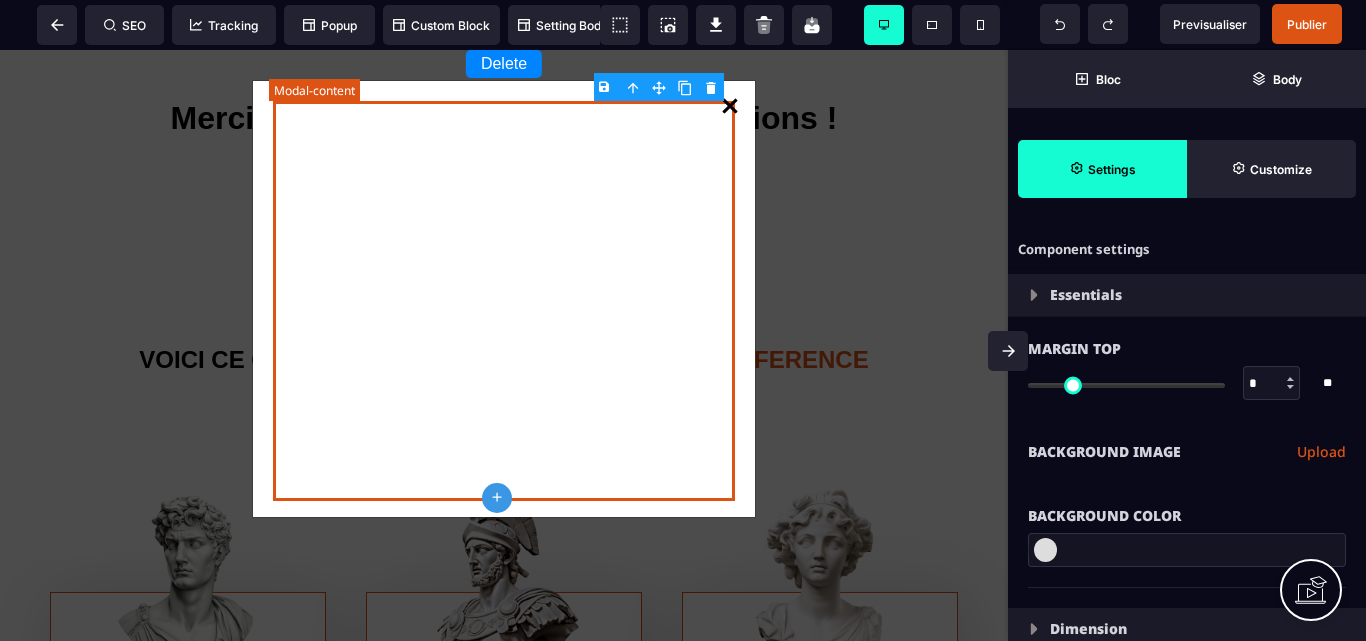 type on "***" 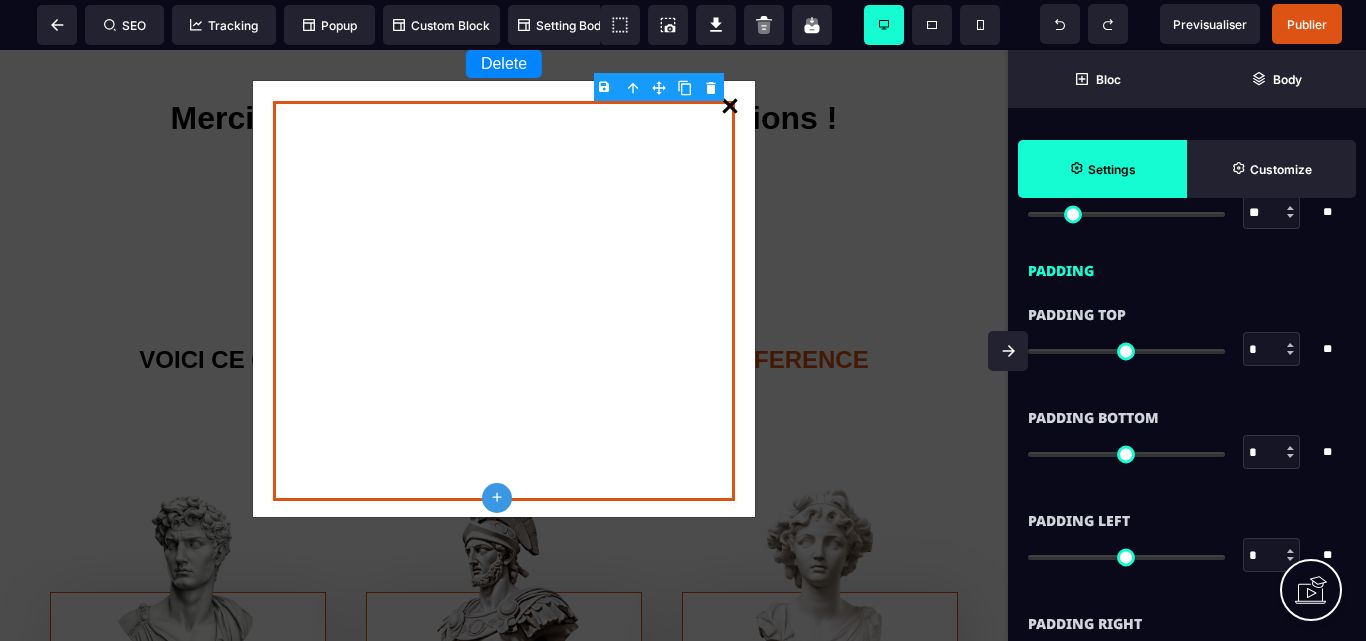 scroll, scrollTop: 1060, scrollLeft: 0, axis: vertical 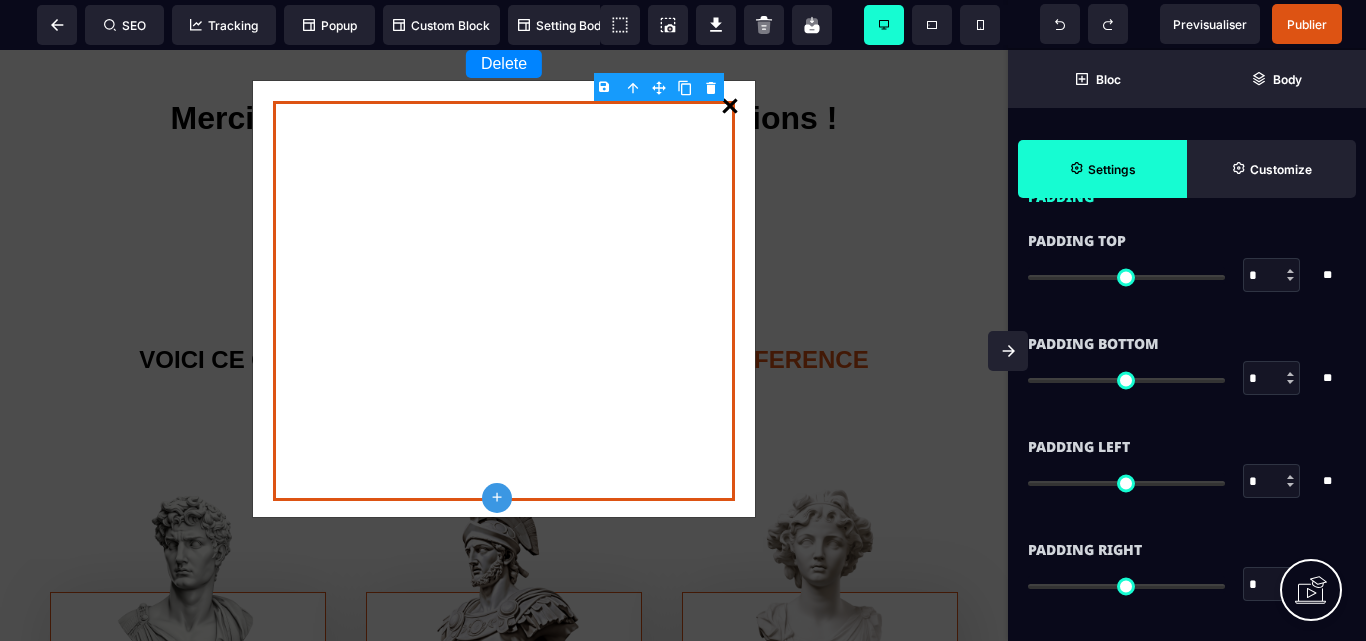 click 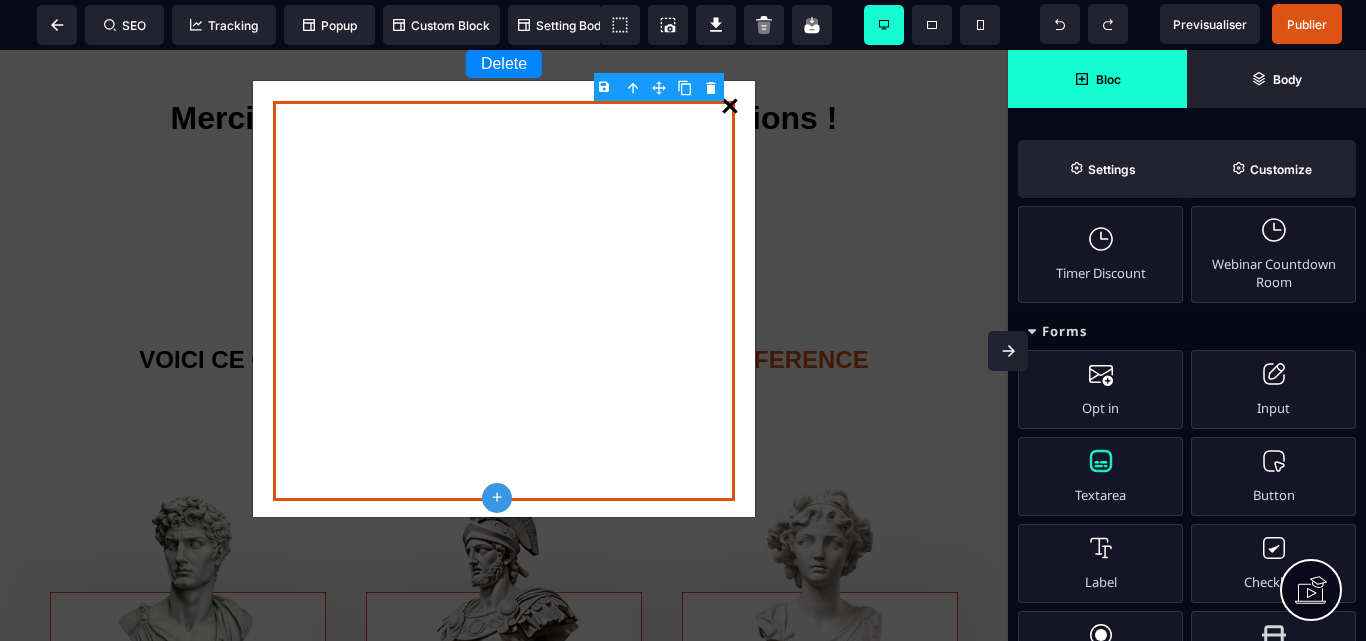 scroll, scrollTop: 759, scrollLeft: 0, axis: vertical 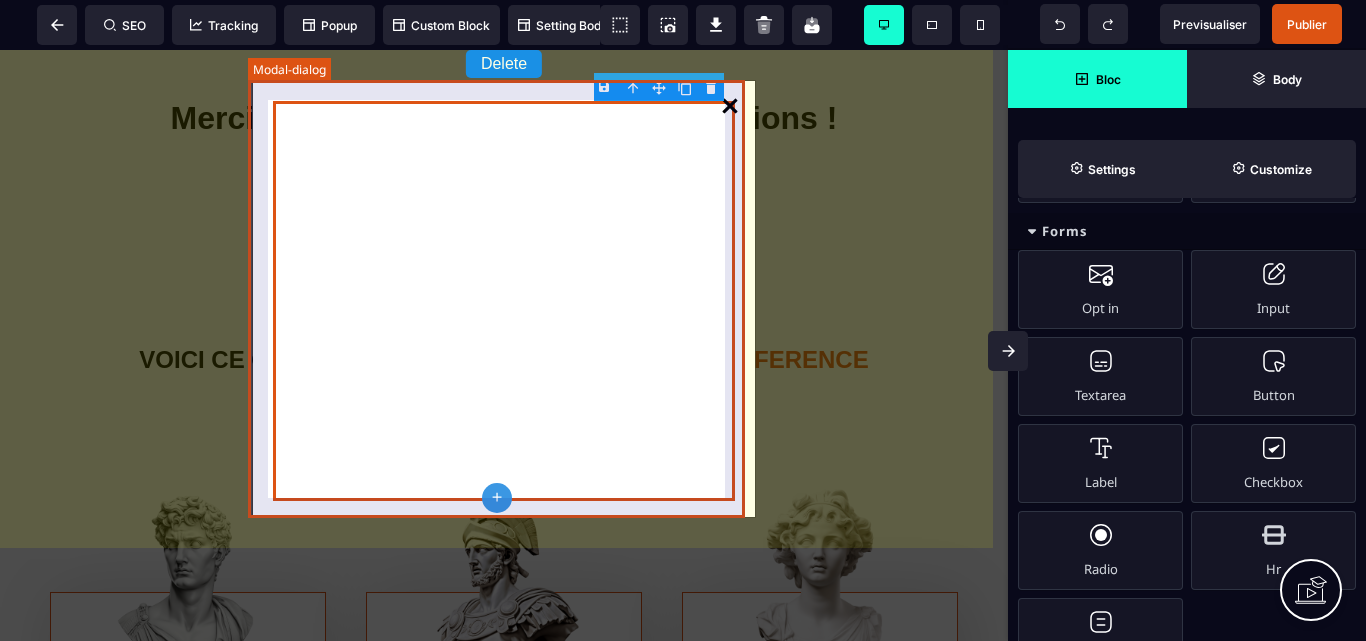 click at bounding box center [504, 299] 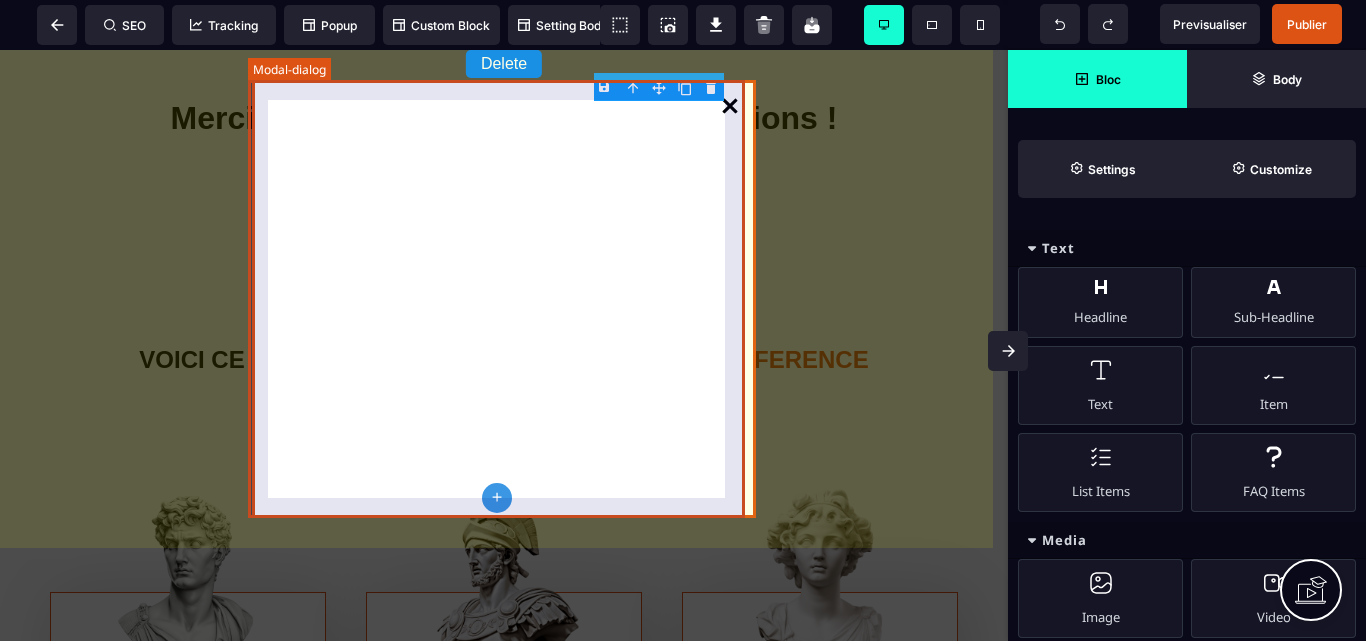 select 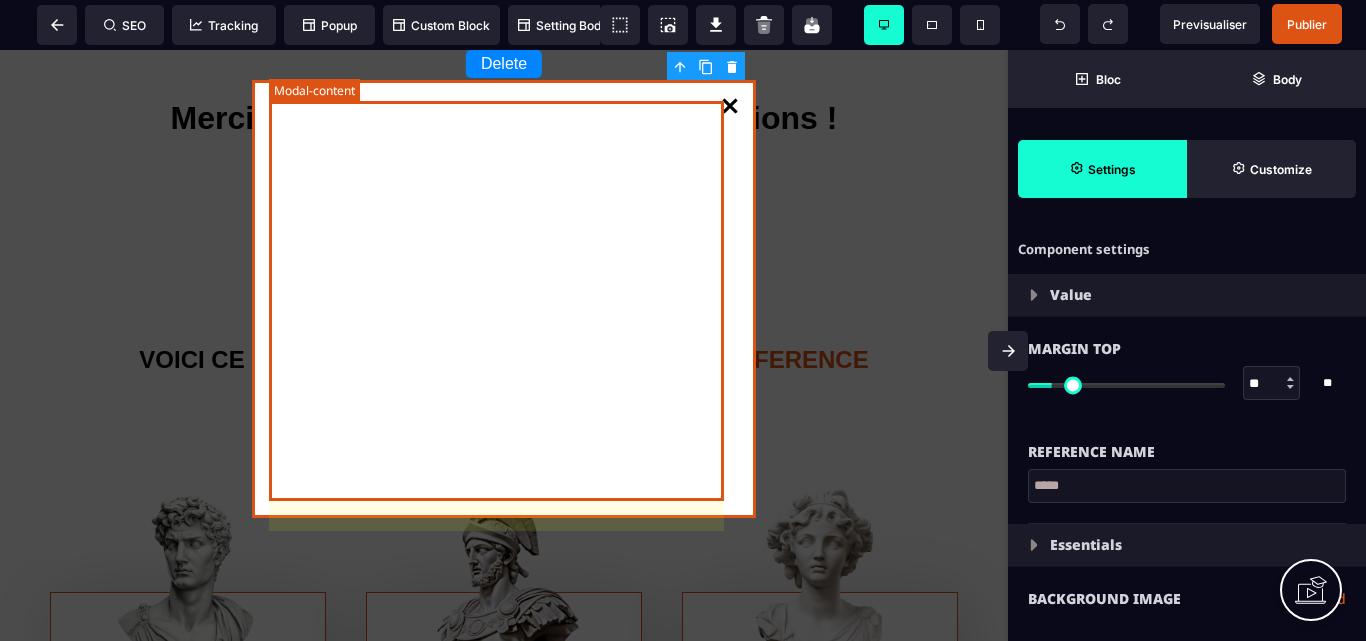 click at bounding box center [504, 301] 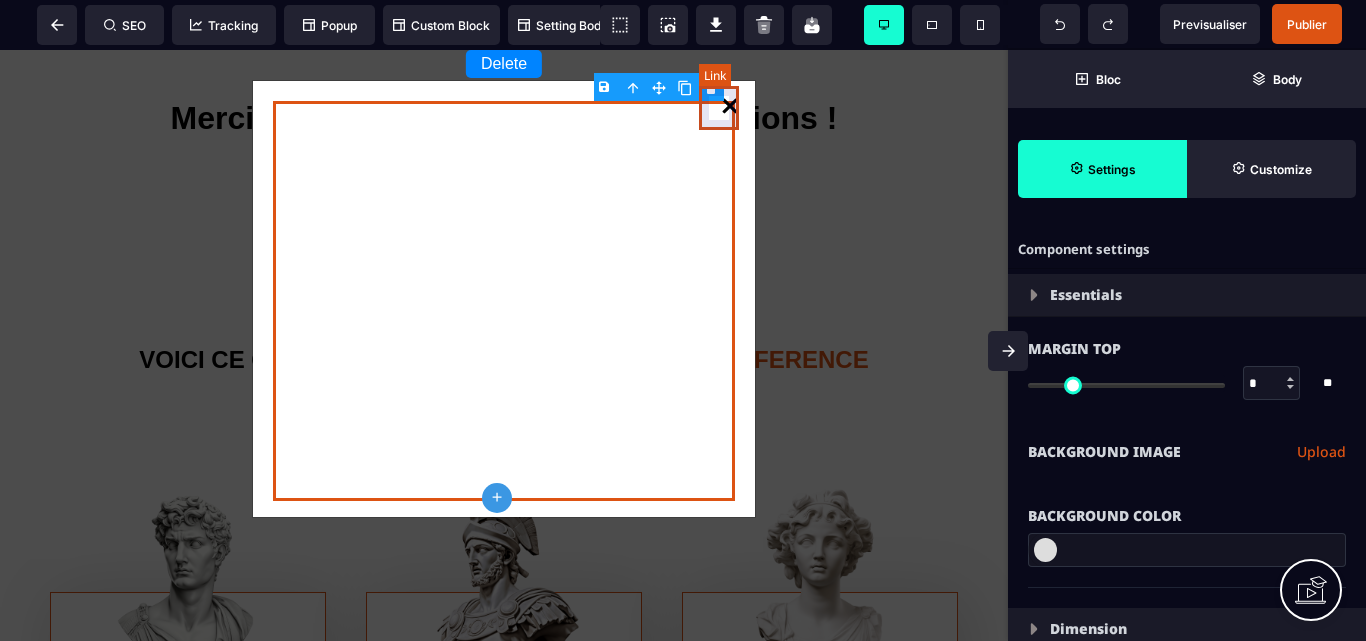 click at bounding box center (730, 108) 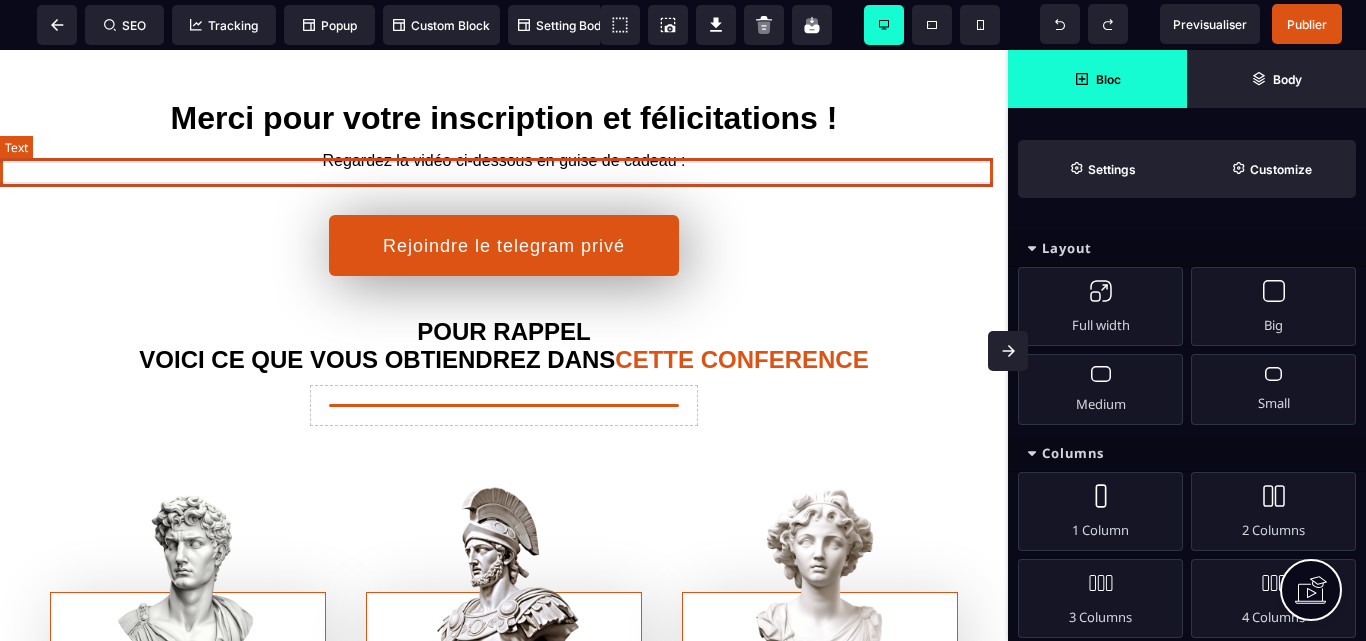 click on "Regardez la vidéo ci-dessous en guise de cadeau :" at bounding box center [504, 161] 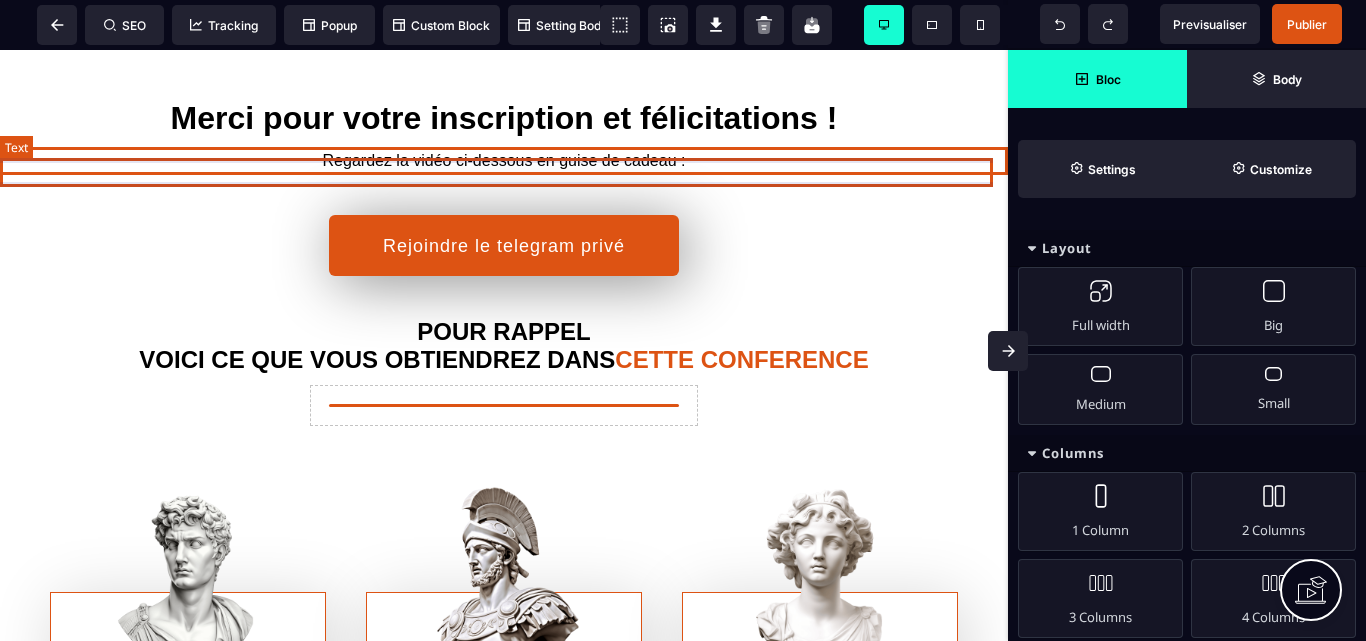 select on "***" 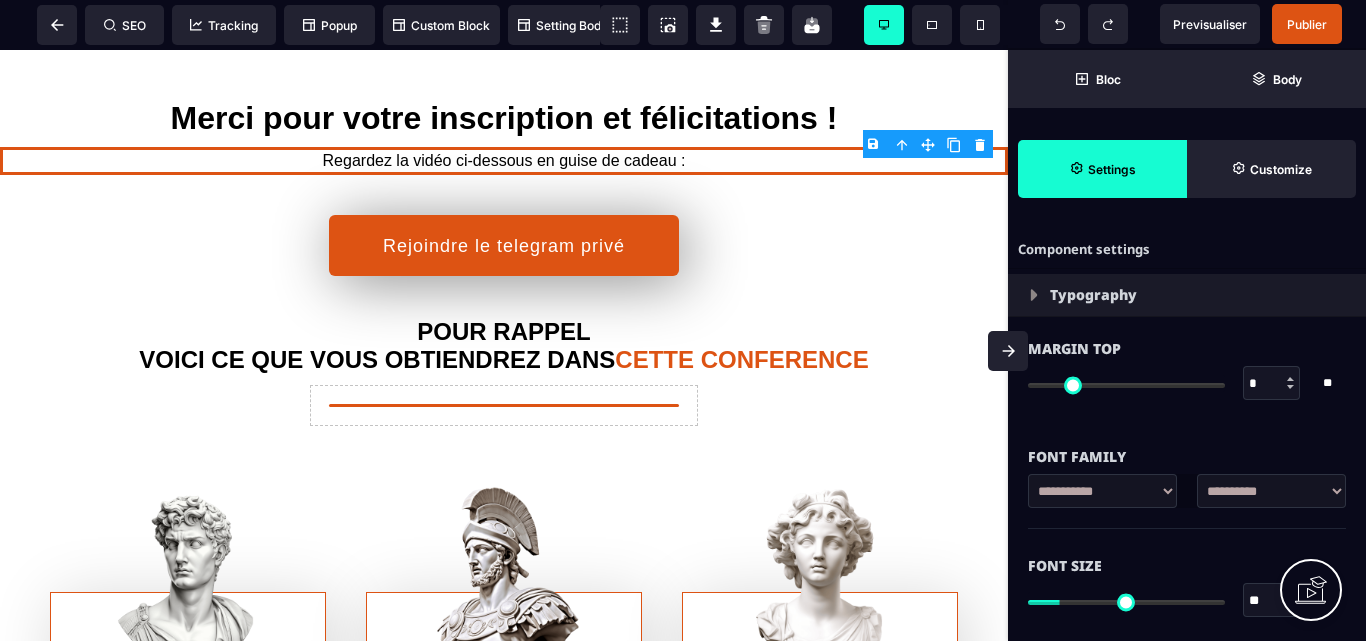 click on "B I U S
A *******
H1
SEO
Tracking
Popup" at bounding box center [683, 320] 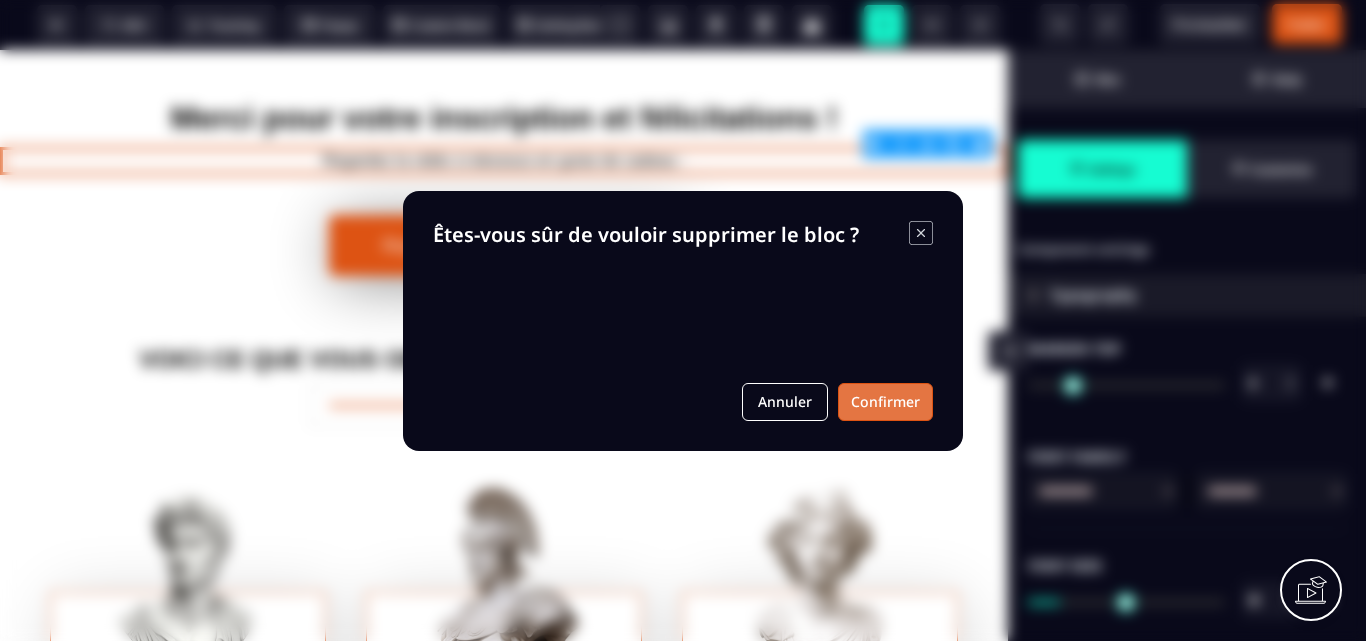 click on "Confirmer" at bounding box center [885, 402] 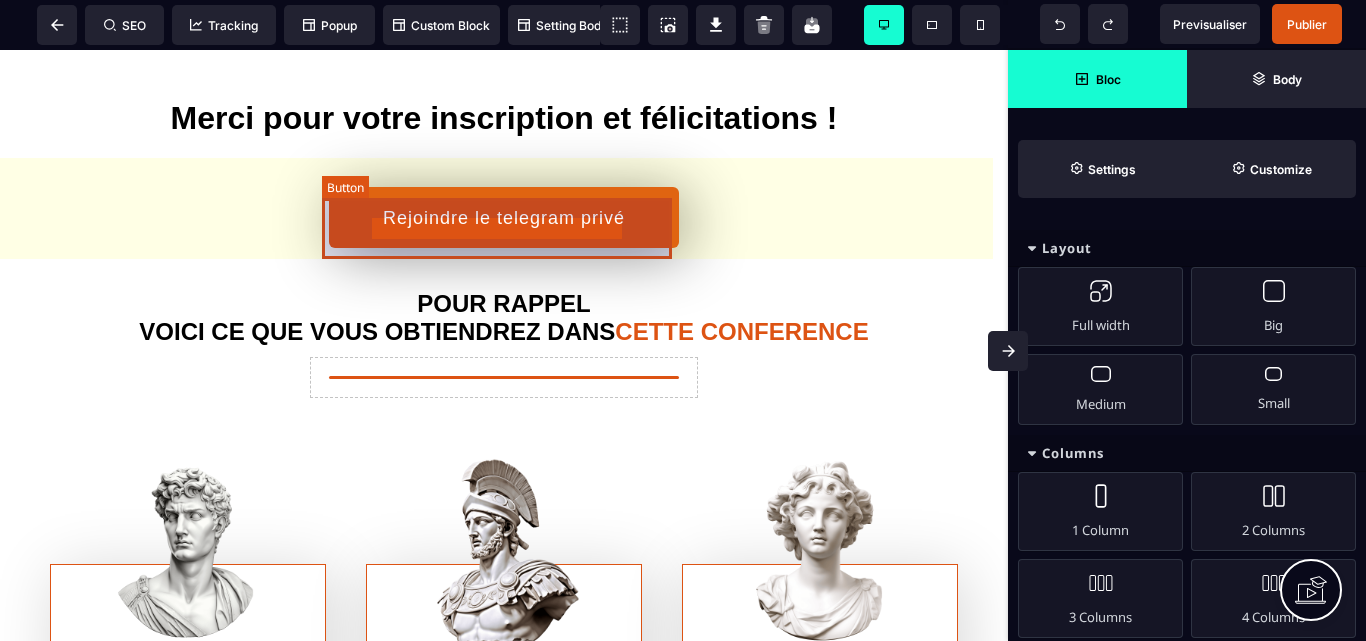 click on "Rejoindre le telegram privé" at bounding box center [504, 217] 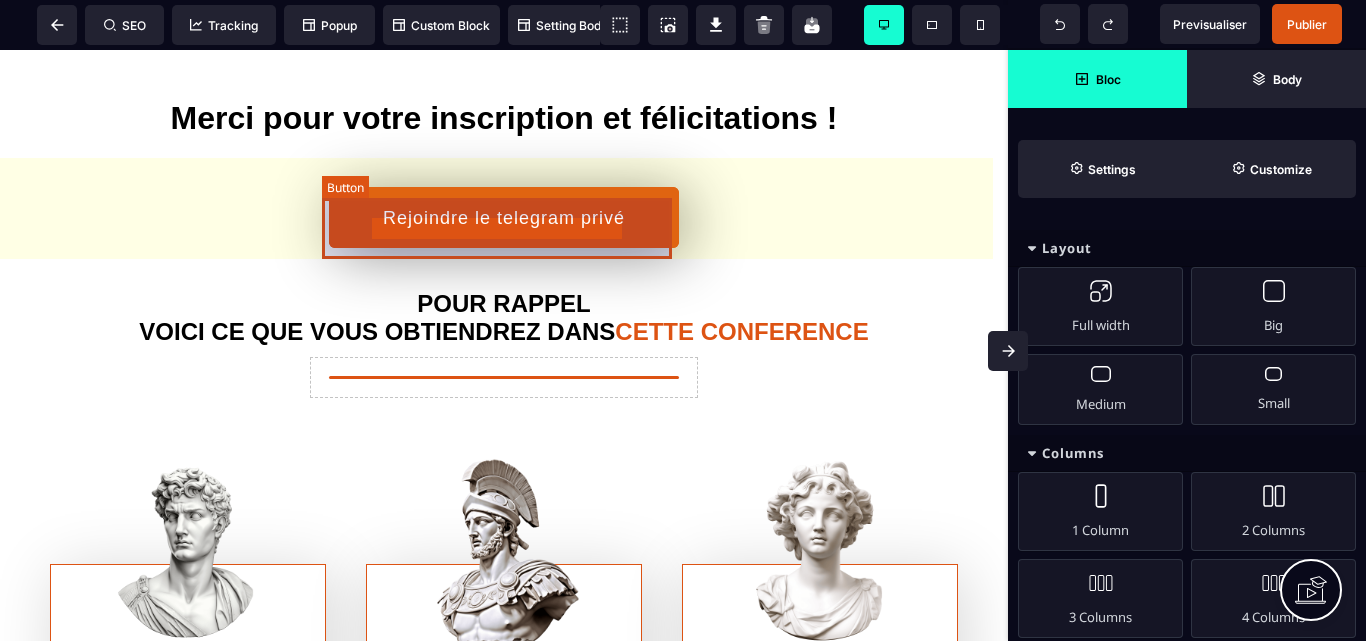 select on "***" 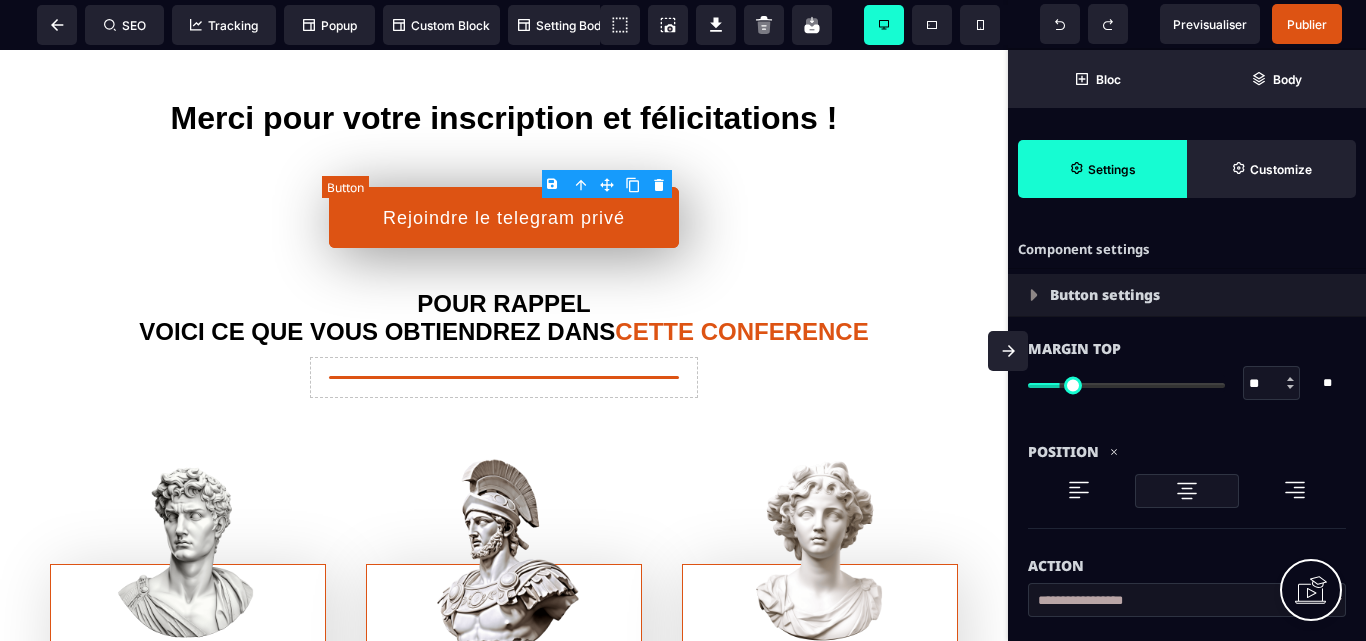 type on "**********" 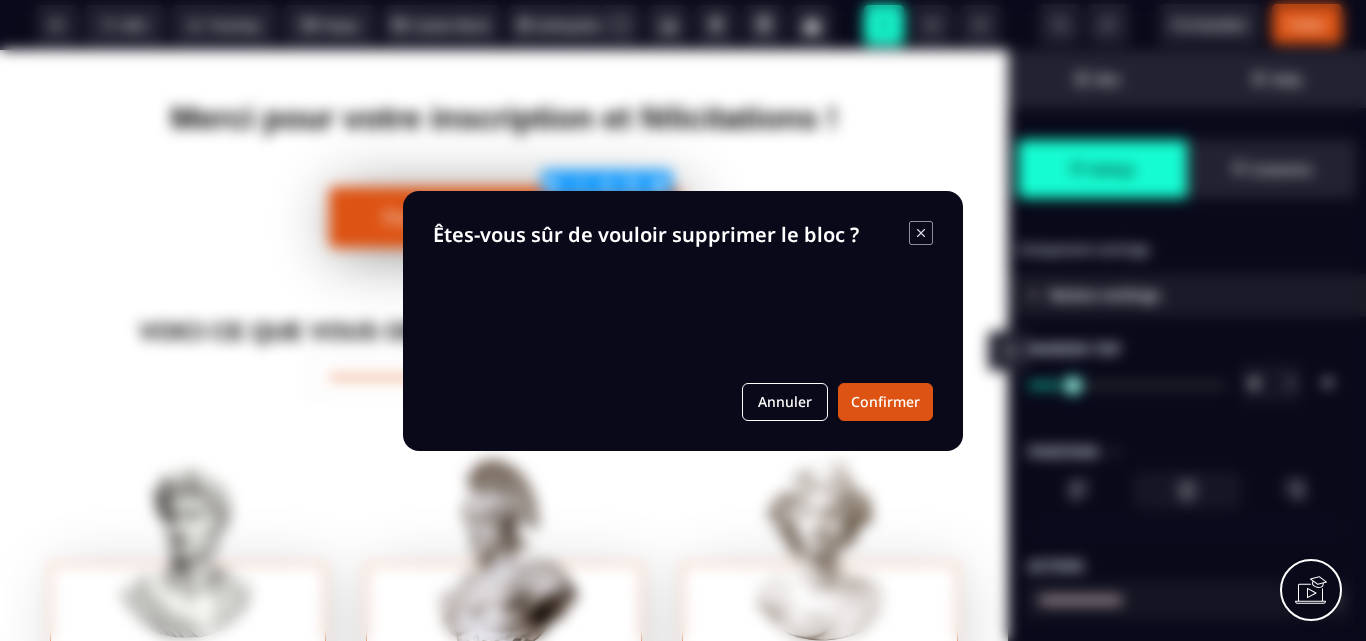 click on "B I U S
A *******
H1
SEO
Tracking
Popup" at bounding box center [683, 320] 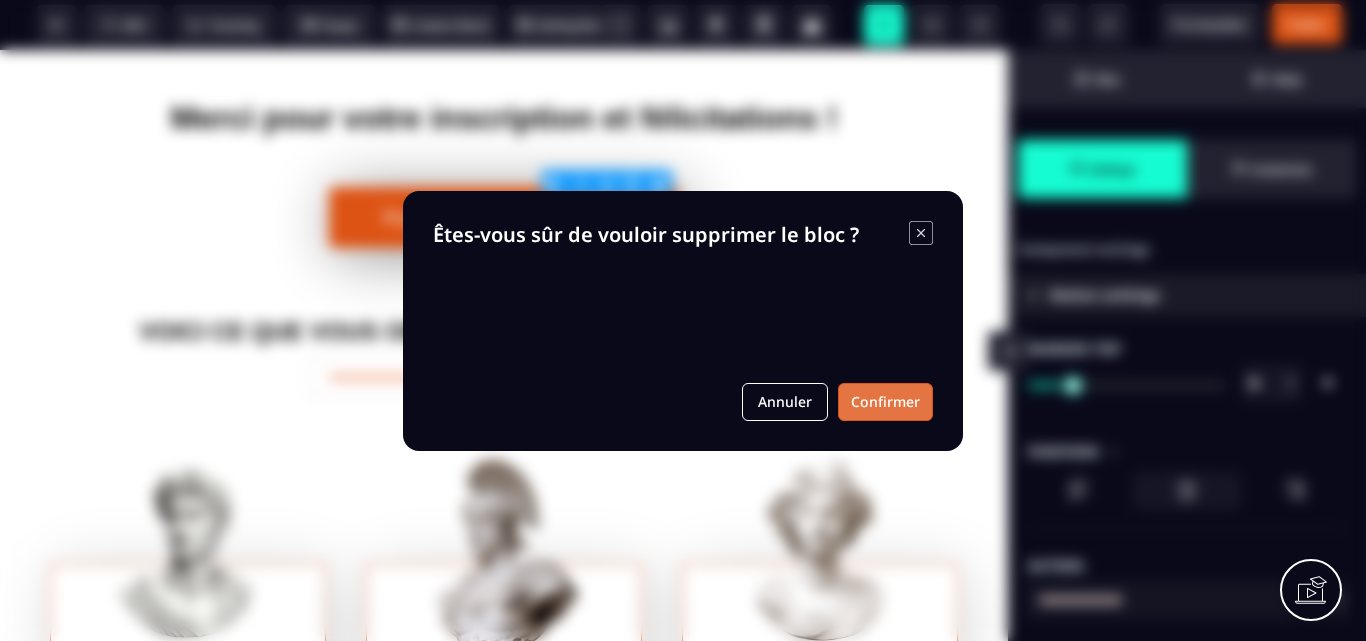 click on "Confirmer" at bounding box center (885, 402) 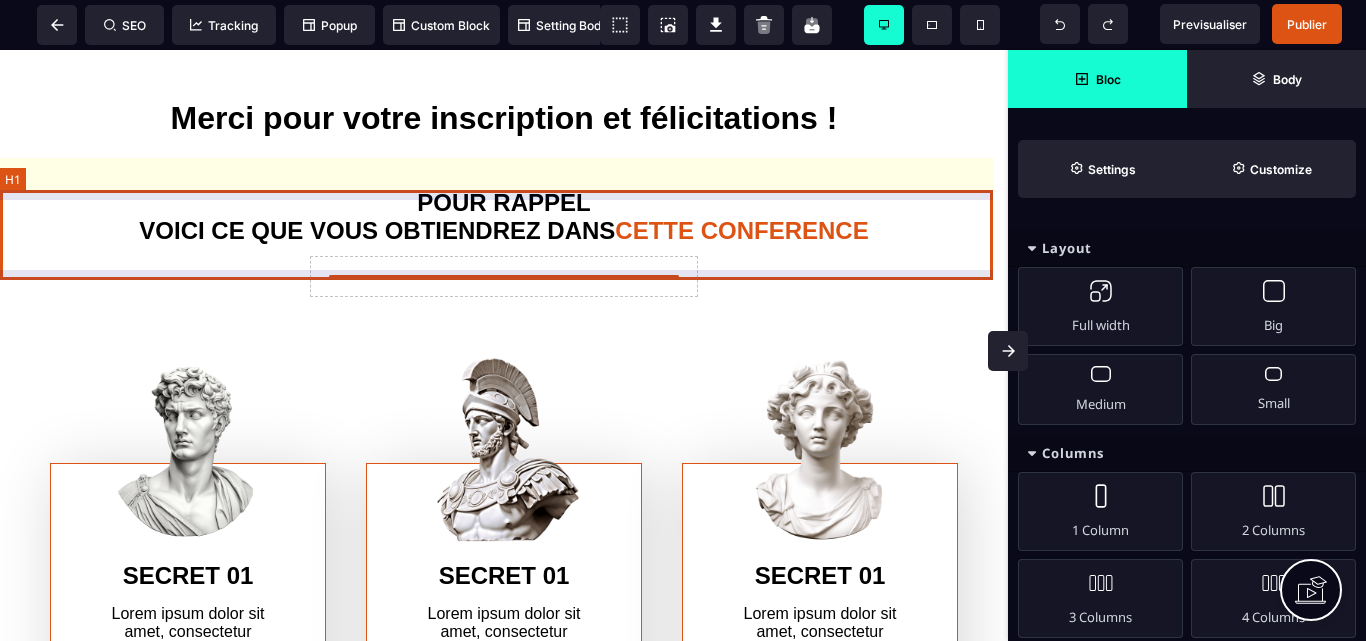 click on "POUR RAPPEL
VOICI CE QUE VOUS OBTIENDREZ DANS  CETTE CONFERENCE" at bounding box center (504, 217) 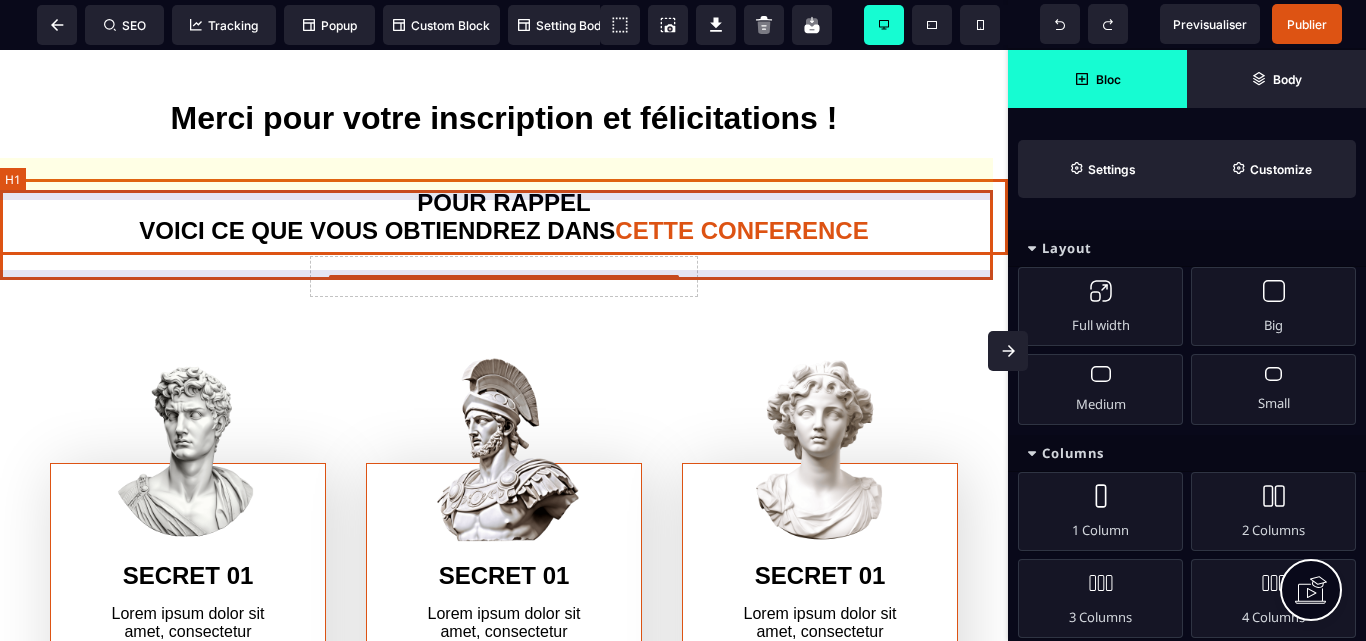 select on "***" 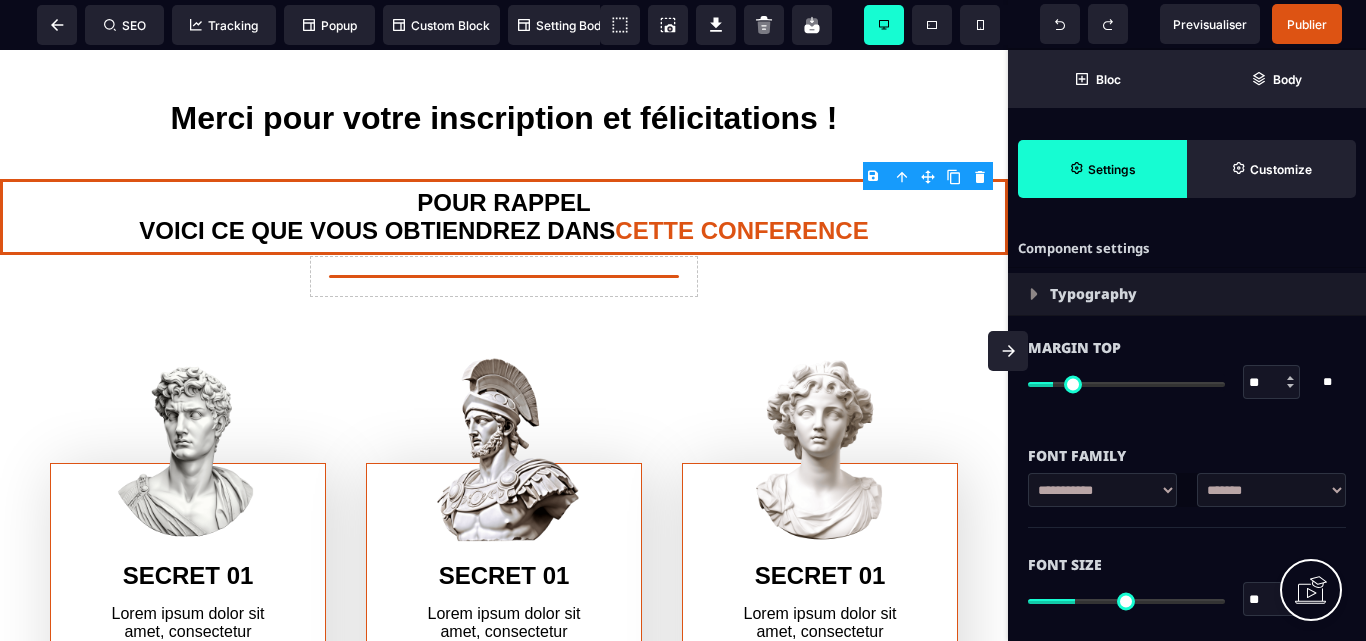 scroll, scrollTop: 0, scrollLeft: 0, axis: both 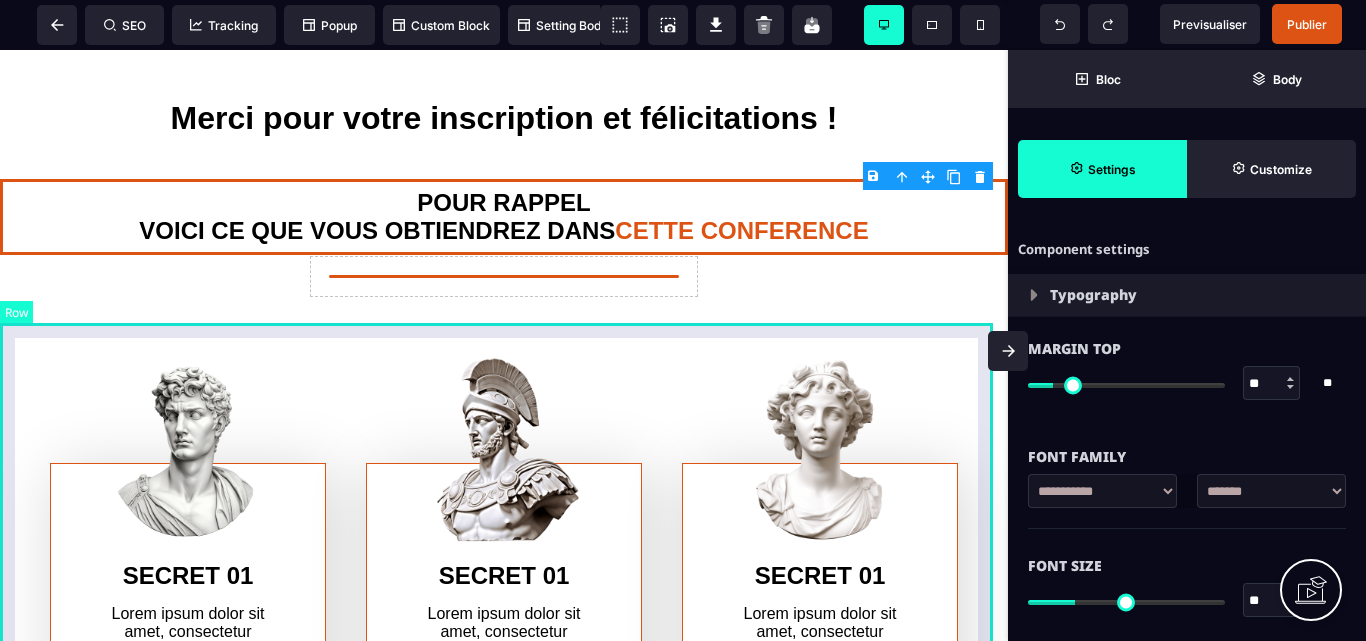 click on "SECRET 01 Lorem ipsum dolor sit amet, consectetur adipiscing elit, sed do eiusmod tempor incididunt ut labore et dolore magna aliqua. Ut enim ad minim veniam, quis nostrud exercitation ullamco laboris nisi ut aliquip ex ea commodo consequat. SECRET 01 Lorem ipsum dolor sit amet, consectetur adipiscing elit, sed do eiusmod tempor incididunt ut labore et dolore magna aliqua. Ut enim ad minim veniam, quis nostrud exercitation ullamco laboris nisi ut aliquip ex ea commodo consequat. SECRET 01 Lorem ipsum dolor sit amet, consectetur adipiscing elit, sed do eiusmod tempor incididunt ut labore et dolore magna aliqua. Ut enim ad minim veniam, quis nostrud exercitation ullamco laboris nisi ut aliquip ex ea commodo consequat. ATTENTION !
VOICI LE PLAN D'ACTION  A SUIVRE :" at bounding box center [504, 644] 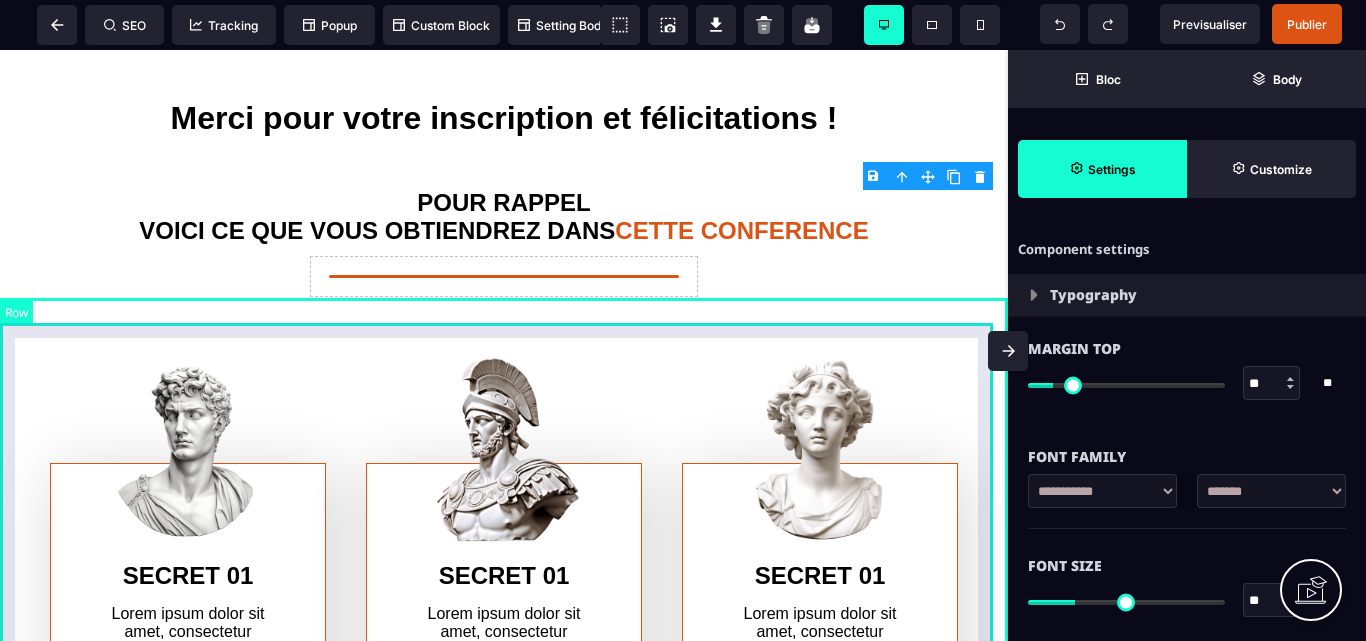 select on "*" 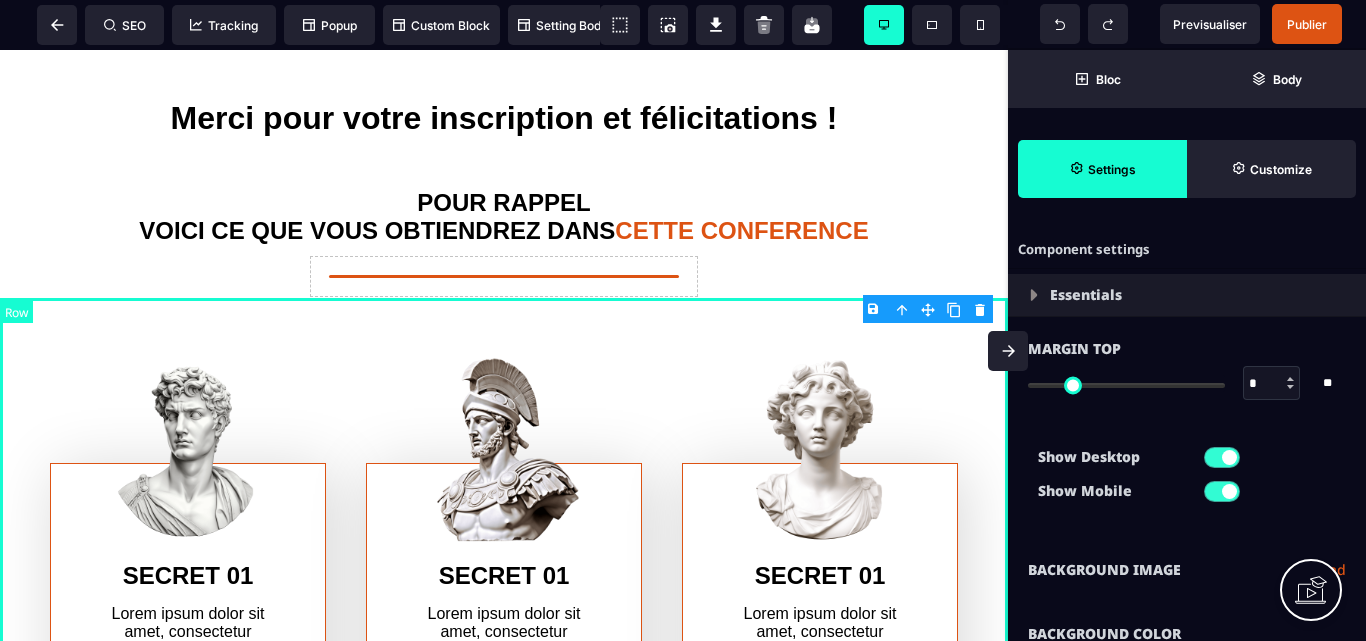 type on "*" 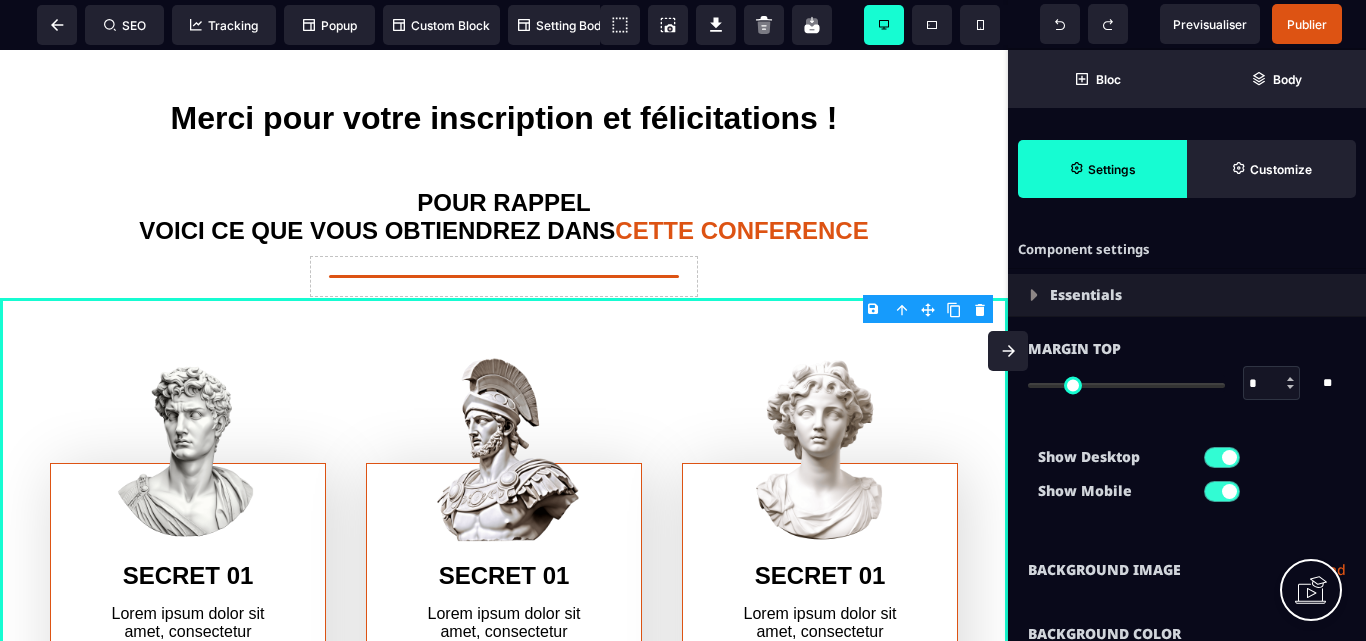 click on "B I U S
A *******
plus
Row
SEO
Big" at bounding box center (683, 320) 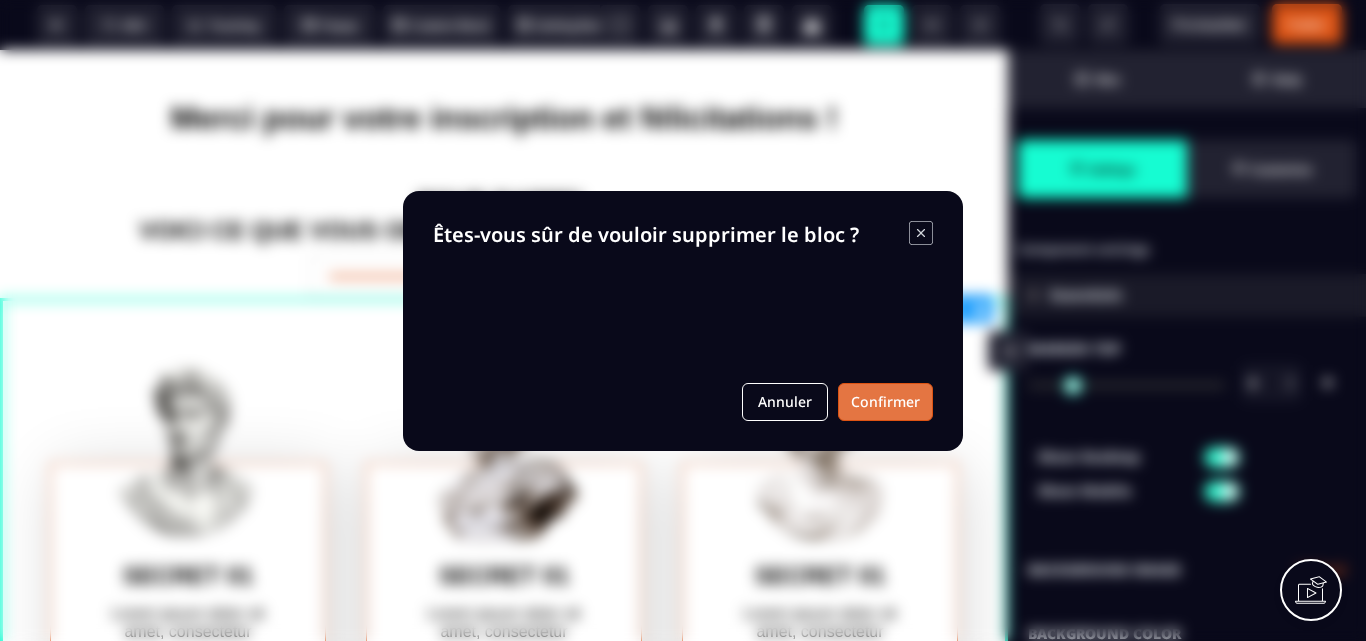 click on "Confirmer" at bounding box center [885, 402] 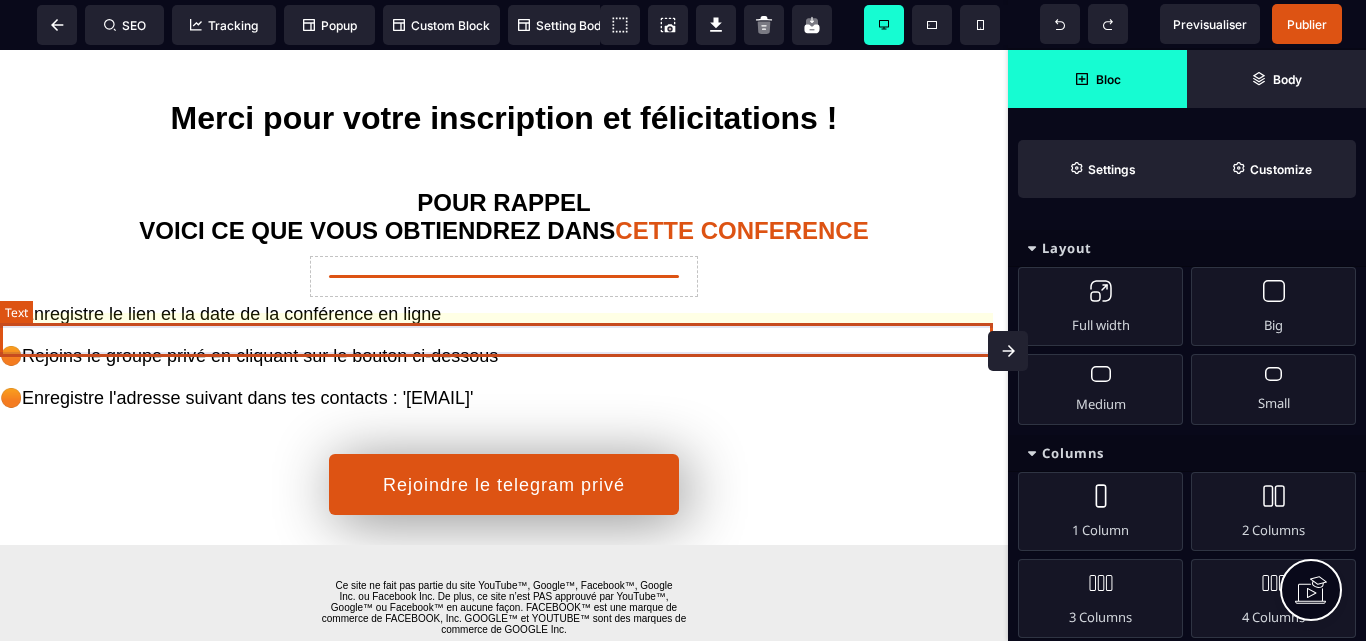 click on "🟠Enregistre le lien et la date de la conférence en ligne" at bounding box center (504, 314) 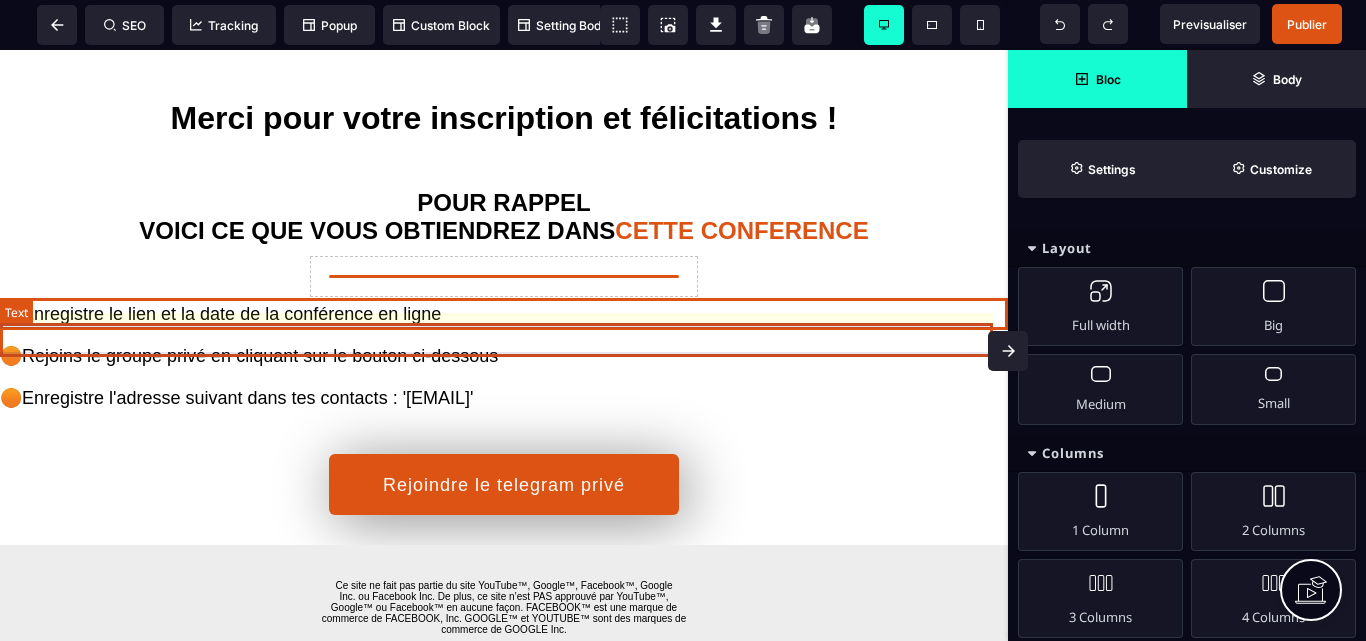 select on "***" 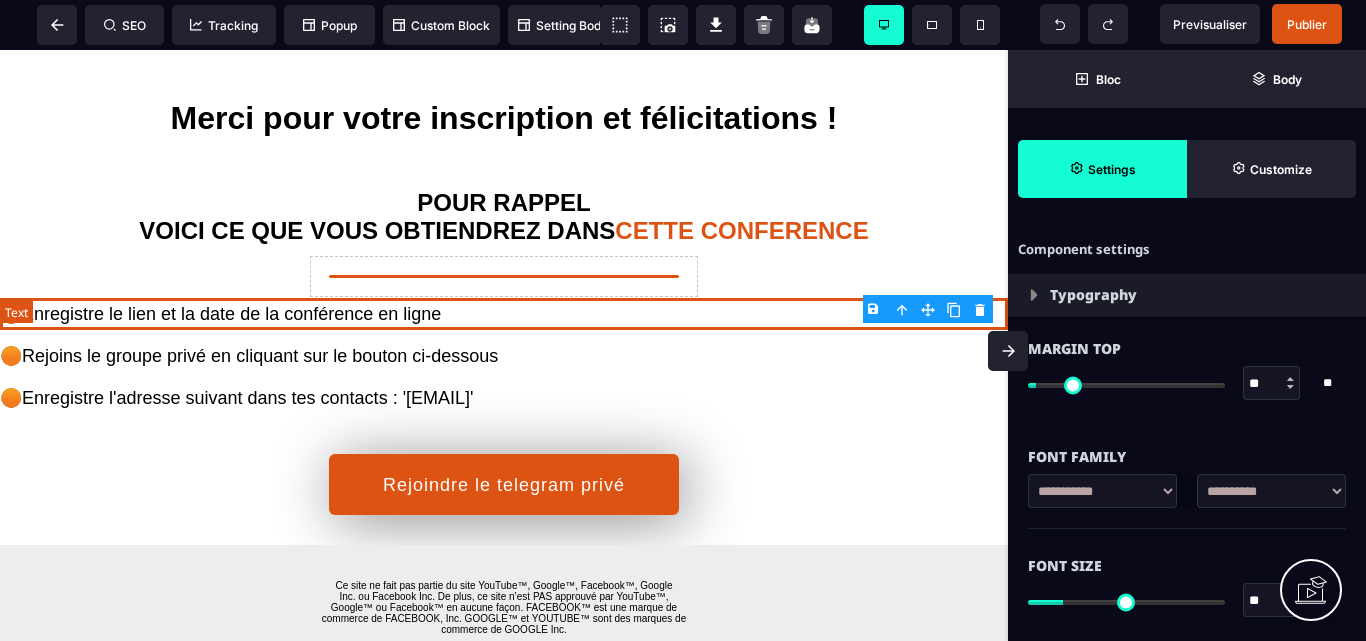 type on "***" 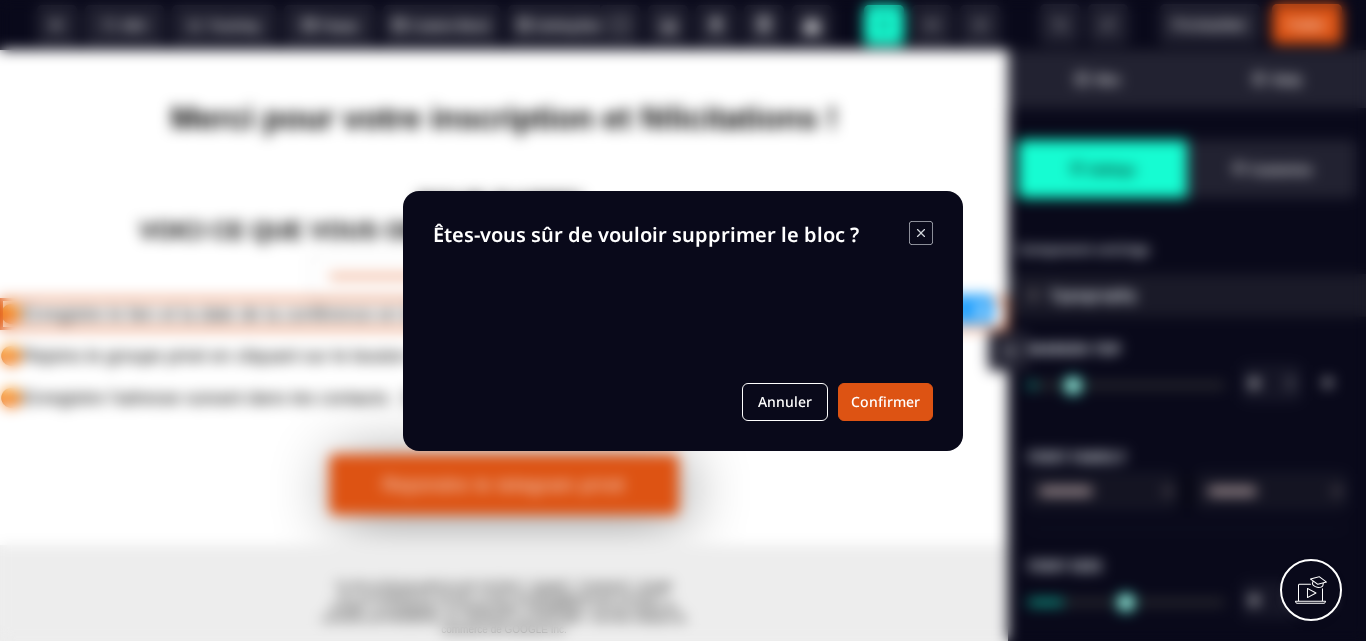 click on "B I U S
A *******
Text
SEO
Tracking
Popup" at bounding box center (683, 320) 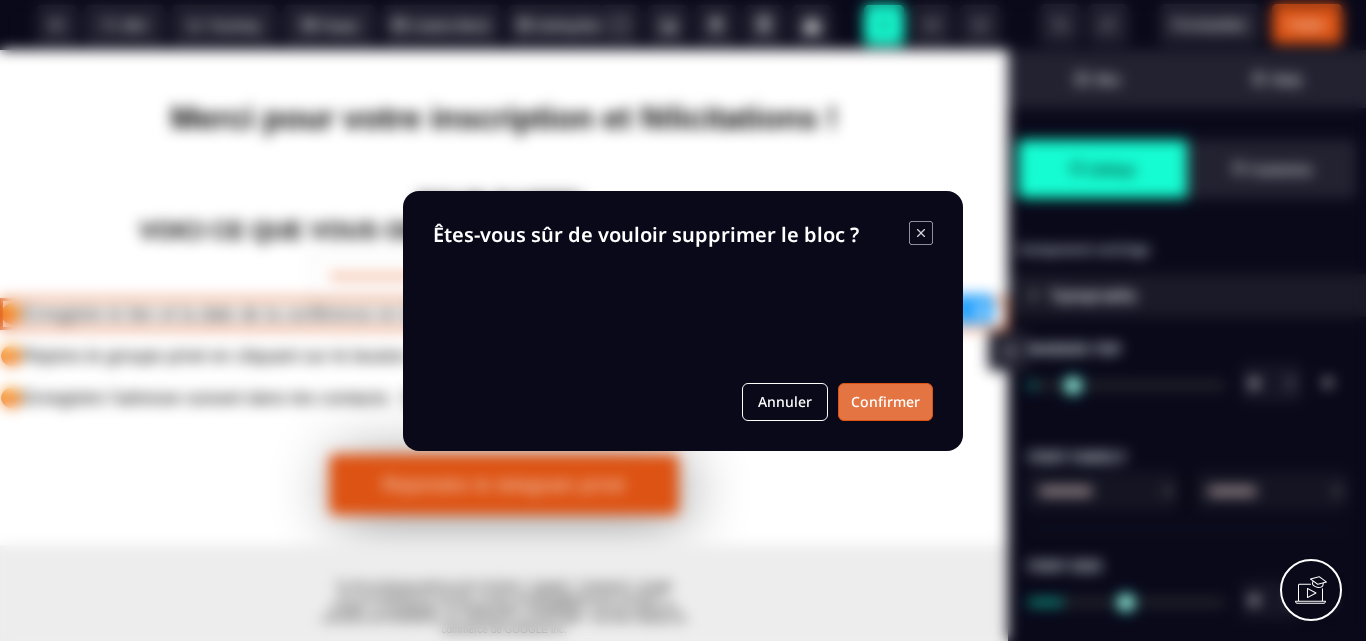 click on "Confirmer" at bounding box center (885, 402) 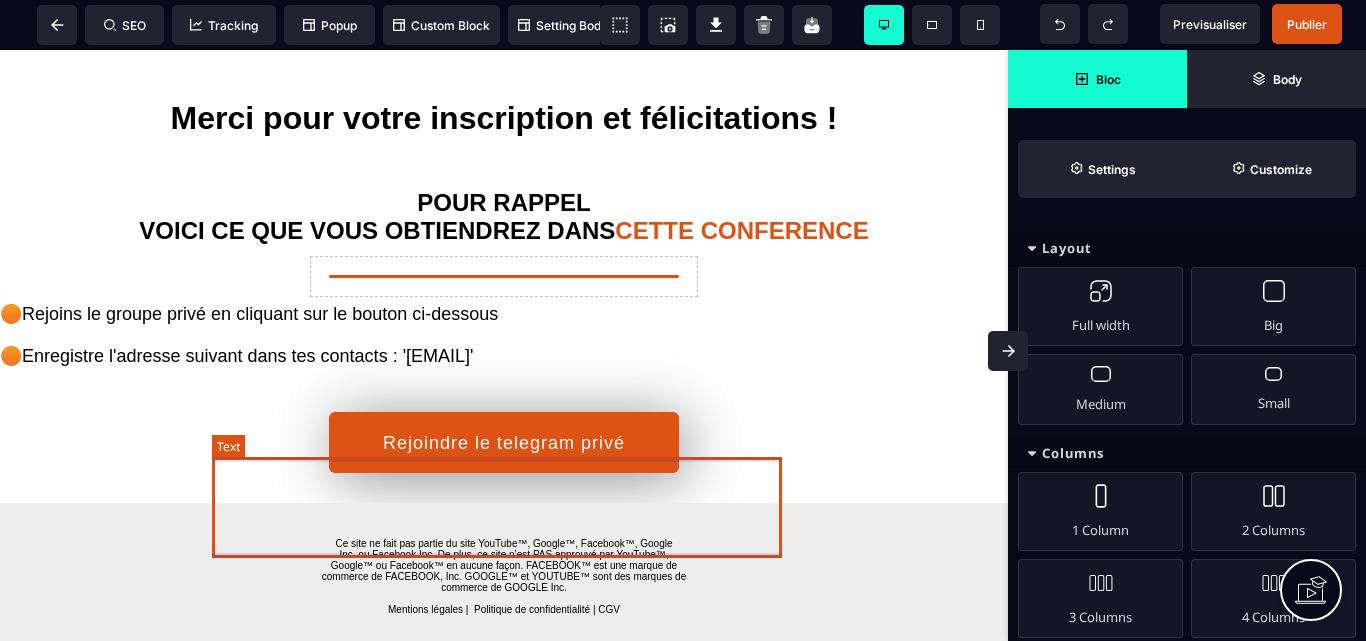 scroll, scrollTop: 300, scrollLeft: 0, axis: vertical 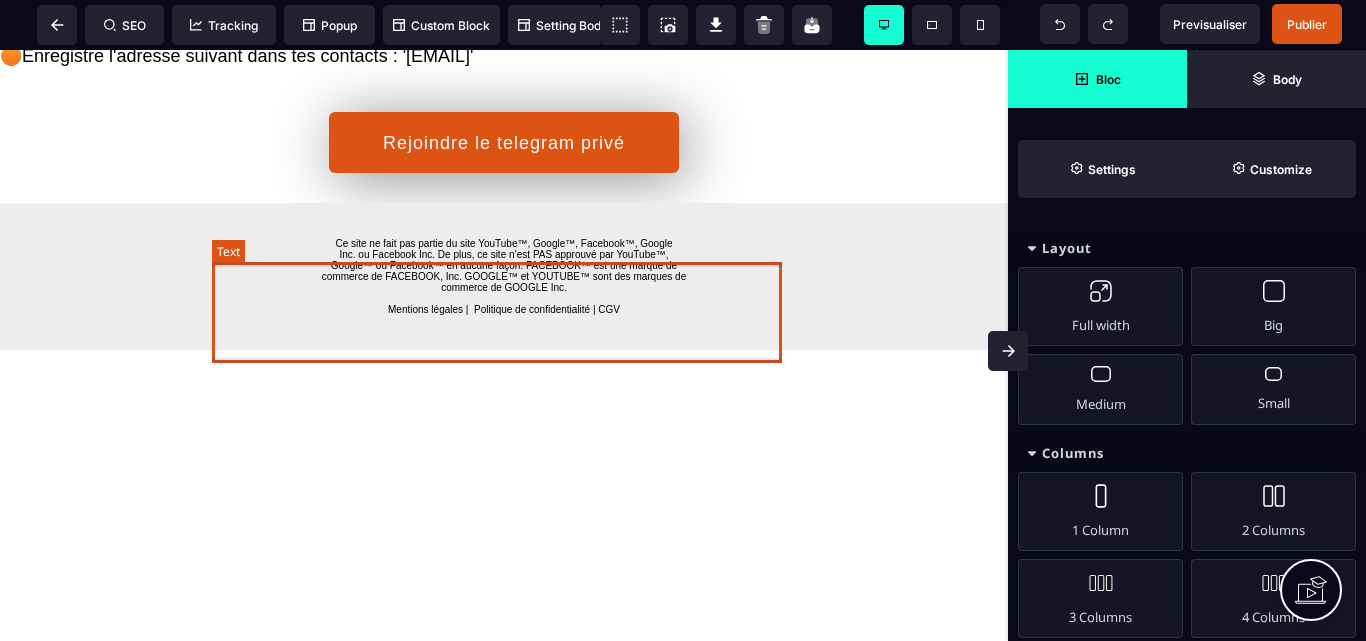 click on "Ce site ne fait pas partie du site YouTube™, Google™, Facebook™, Google  Inc. ou Facebook Inc. De plus, ce site n’est PAS approuvé par YouTube™,  Google™ ou Facebook™ en aucune façon. FACEBOOK™ est une marque de  commerce de FACEBOOK, Inc. GOOGLE™ et YOUTUBE™ sont des marques de  commerce de GOOGLE Inc. Mentions légales |  Politique de confidentialité | CGV" at bounding box center [504, 276] 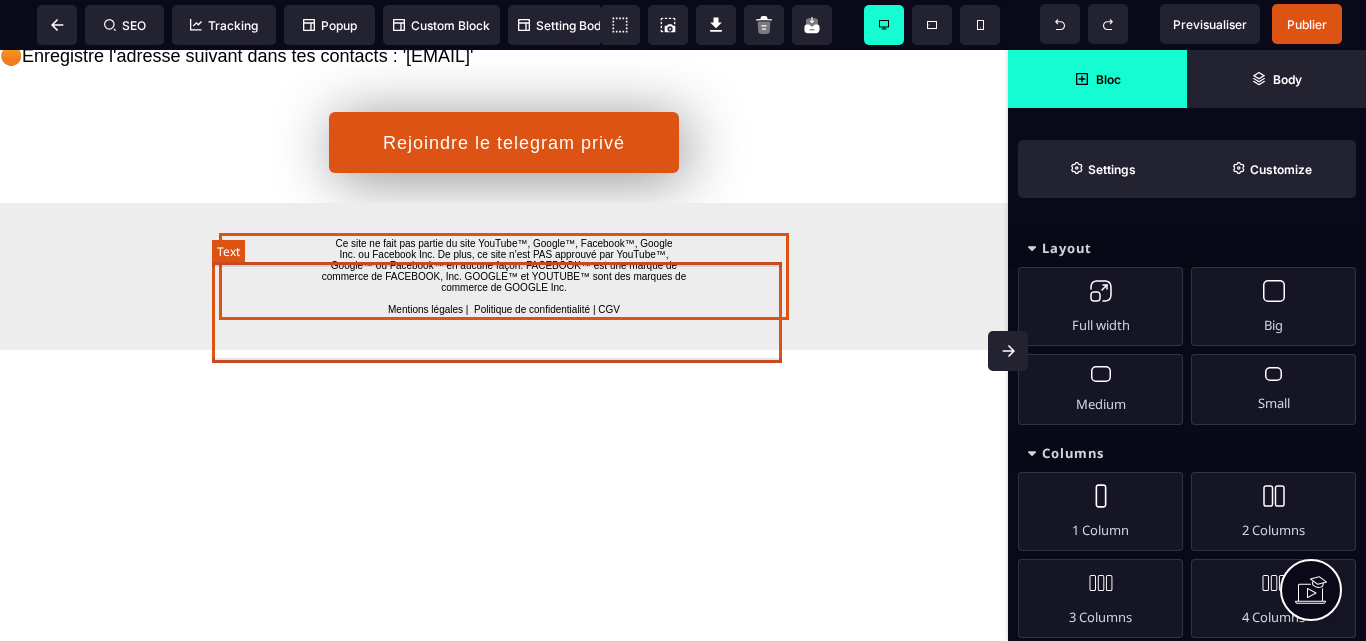 select on "***" 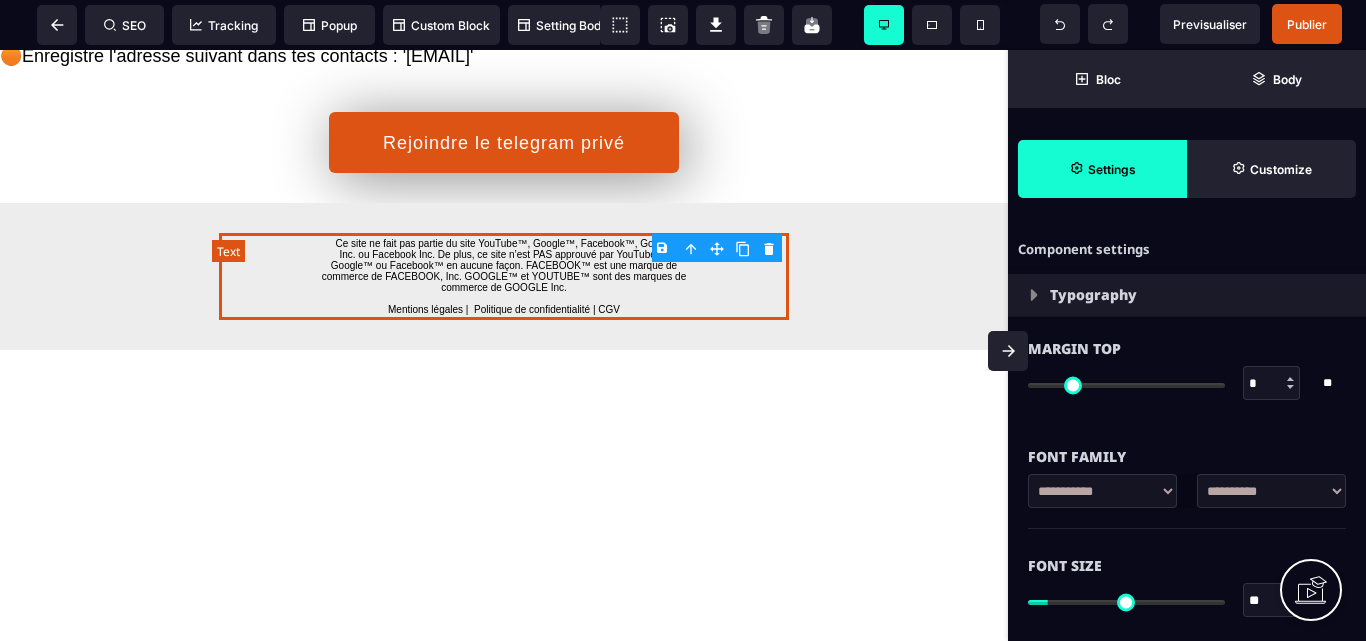 type on "*" 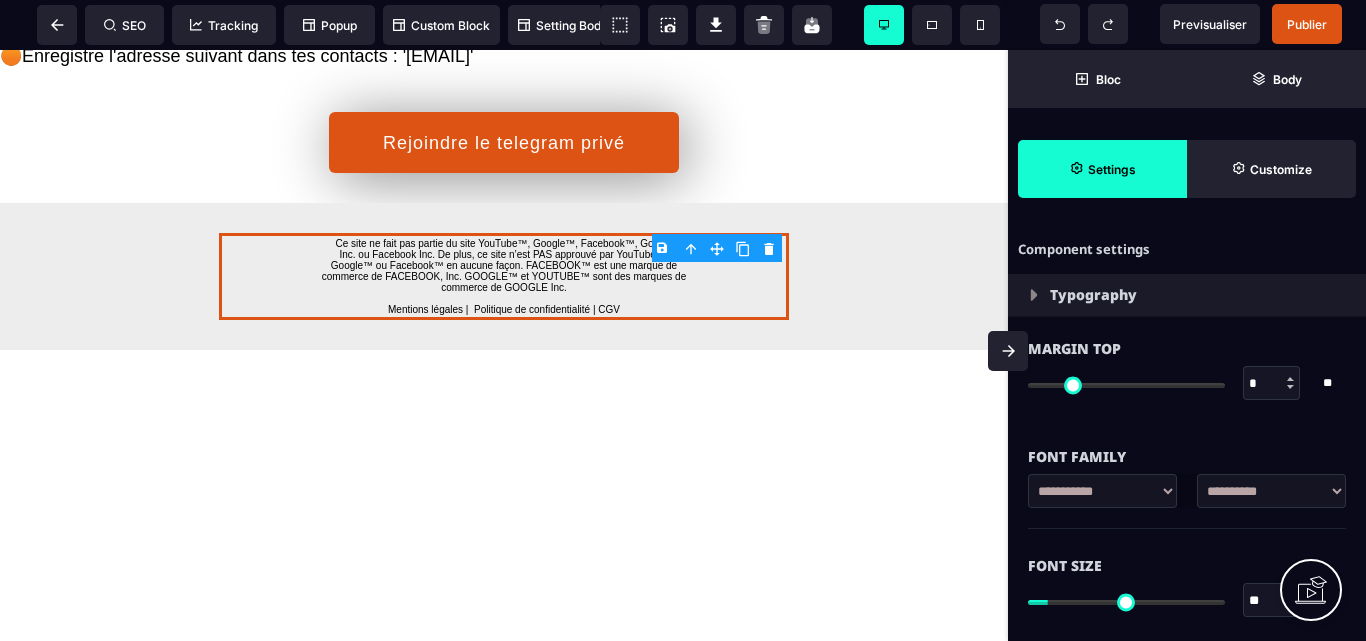 click on "B I U S
A *******
Row
SEO
Tracking
Popup" at bounding box center [683, 320] 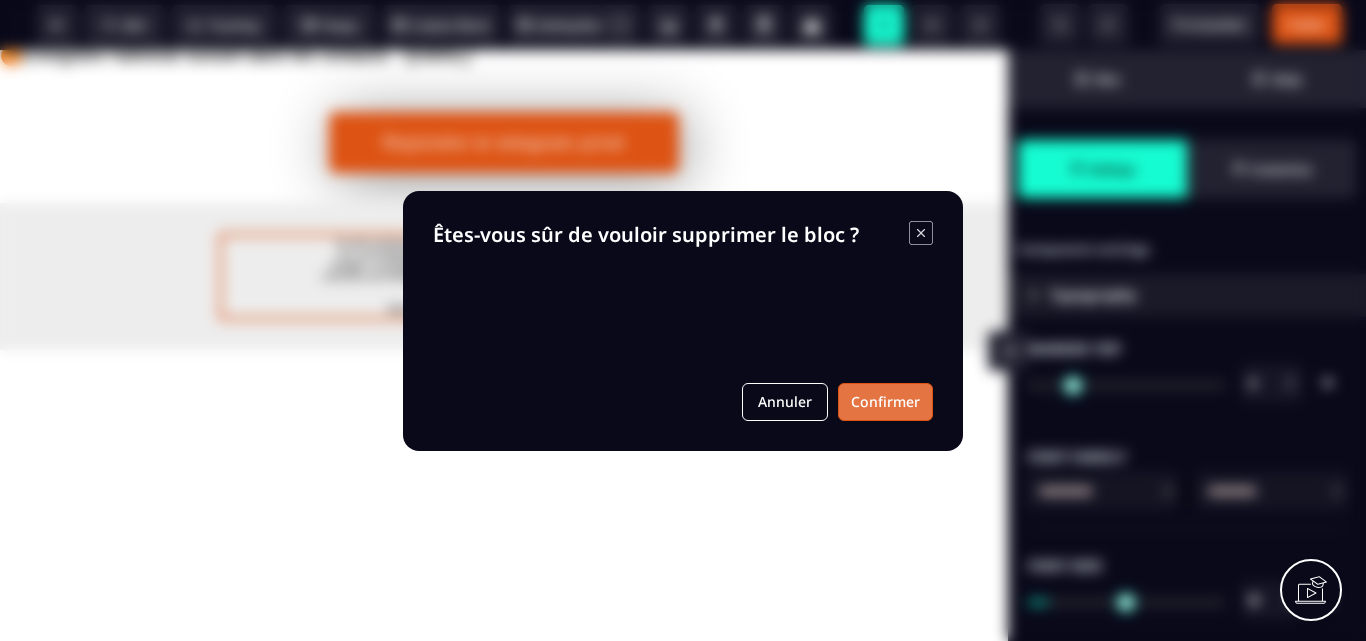 click on "Confirmer" at bounding box center [885, 402] 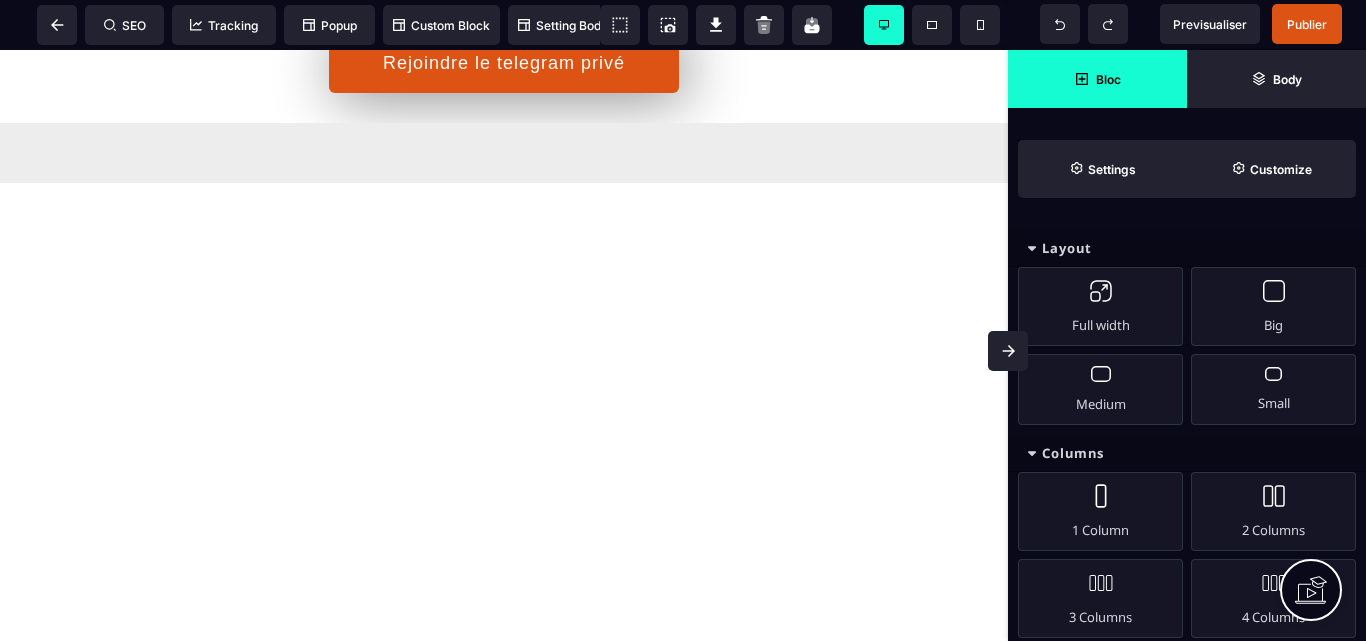 scroll, scrollTop: 448, scrollLeft: 0, axis: vertical 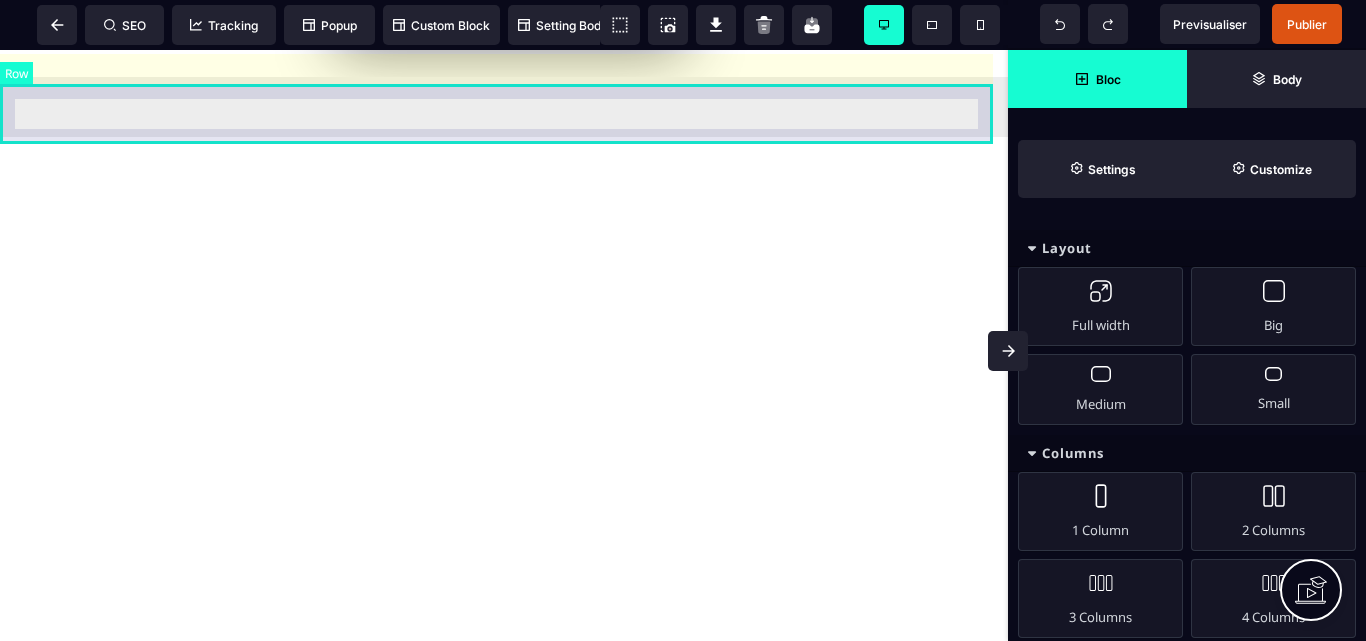 click at bounding box center (504, 107) 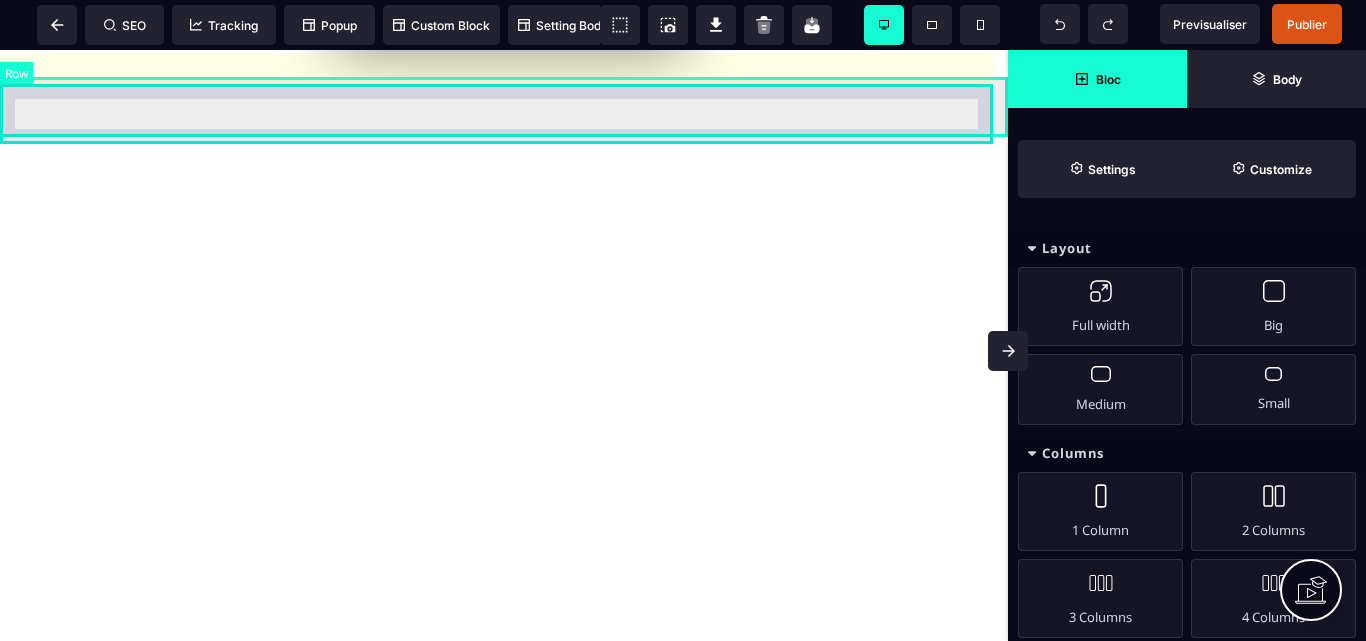 select on "*" 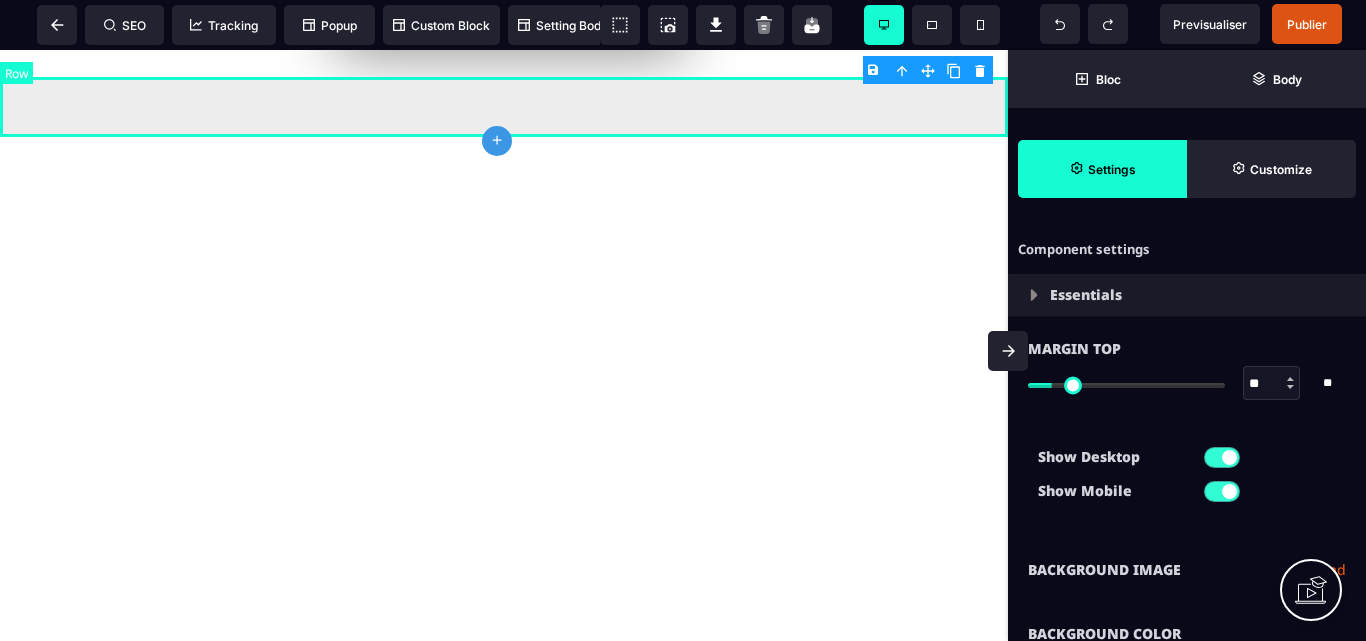 type on "*" 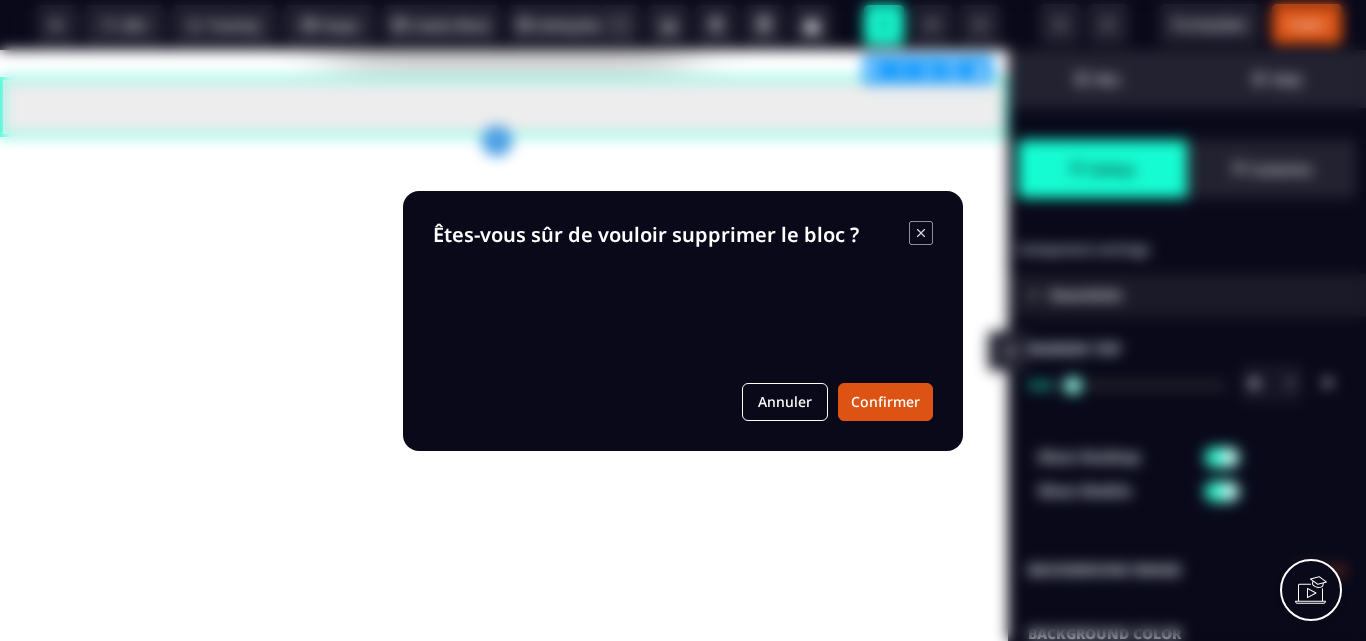 click on "B I U S
A *******
plus
Row
SEO
Big" at bounding box center (683, 320) 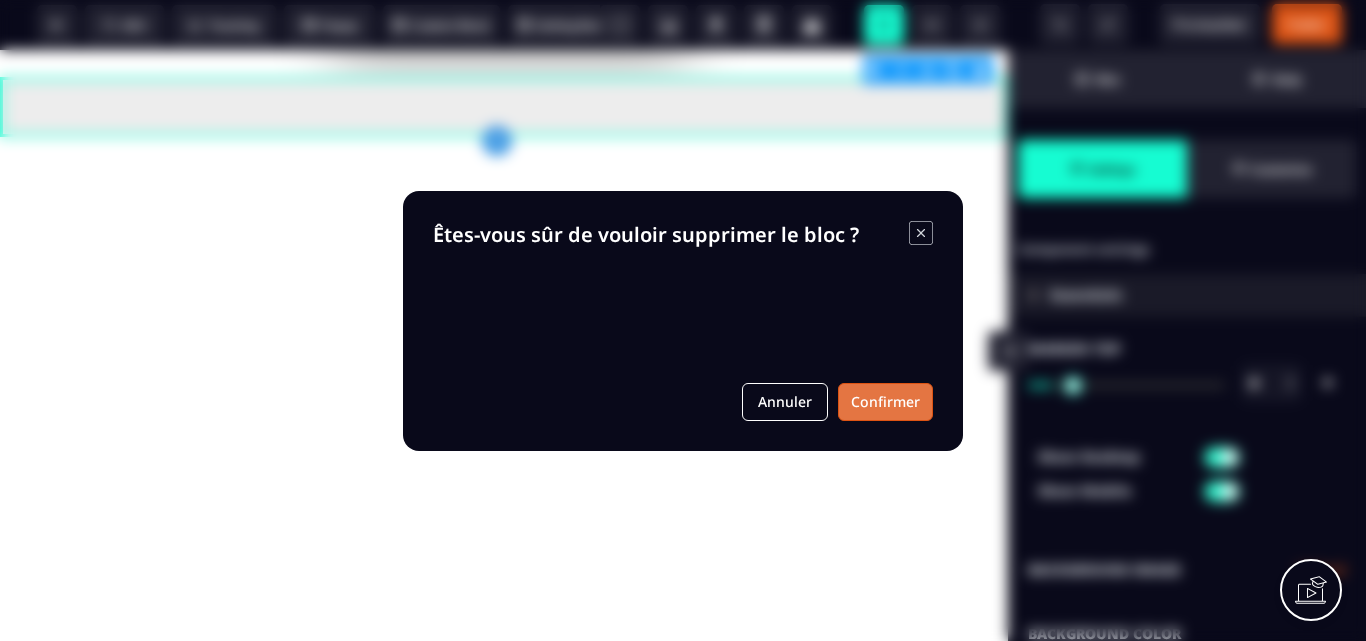 click on "Confirmer" at bounding box center (885, 402) 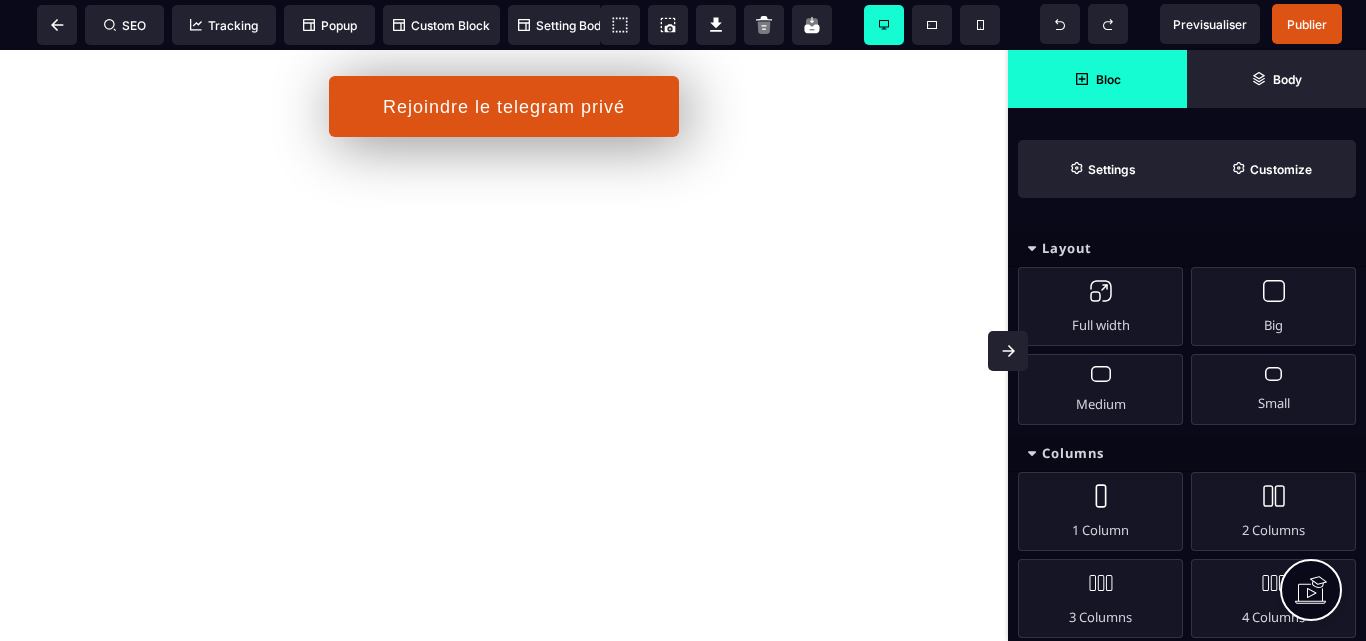 scroll, scrollTop: 358, scrollLeft: 0, axis: vertical 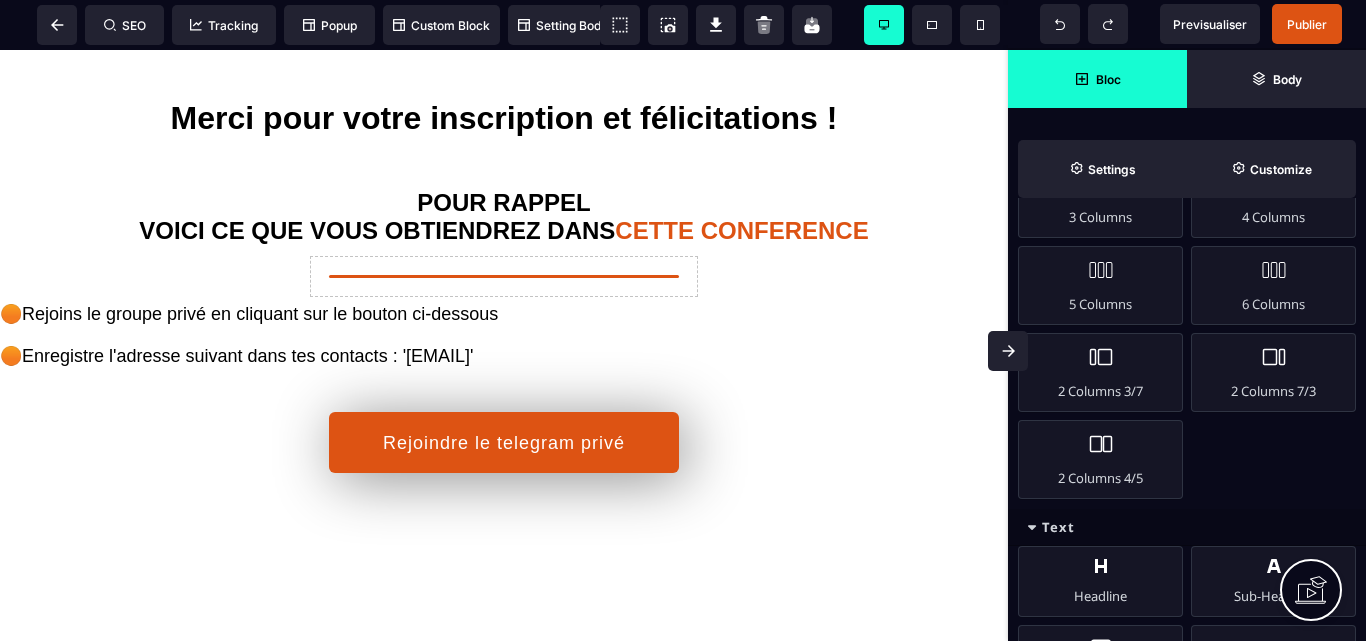 click on "Merci pour votre inscription et félicitations ! POUR RAPPEL
VOICI CE QUE VOUS OBTIENDREZ DANS  CETTE CONFERENCE 🟠Rejoins le groupe privé en cliquant sur le bouton ci-dessous 🟠Enregistre l'adresse suivant dans tes contacts : '[EMAIL]' Rejoindre le telegram privé Delete" at bounding box center [504, 513] 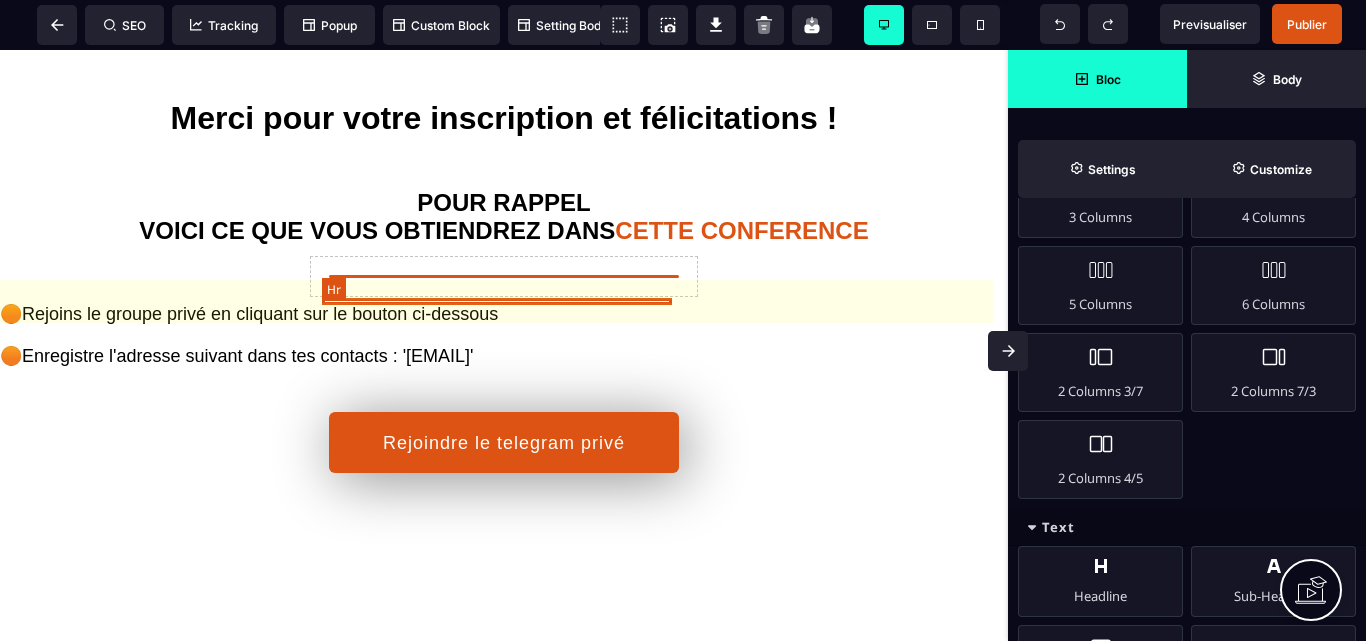 click at bounding box center [504, 276] 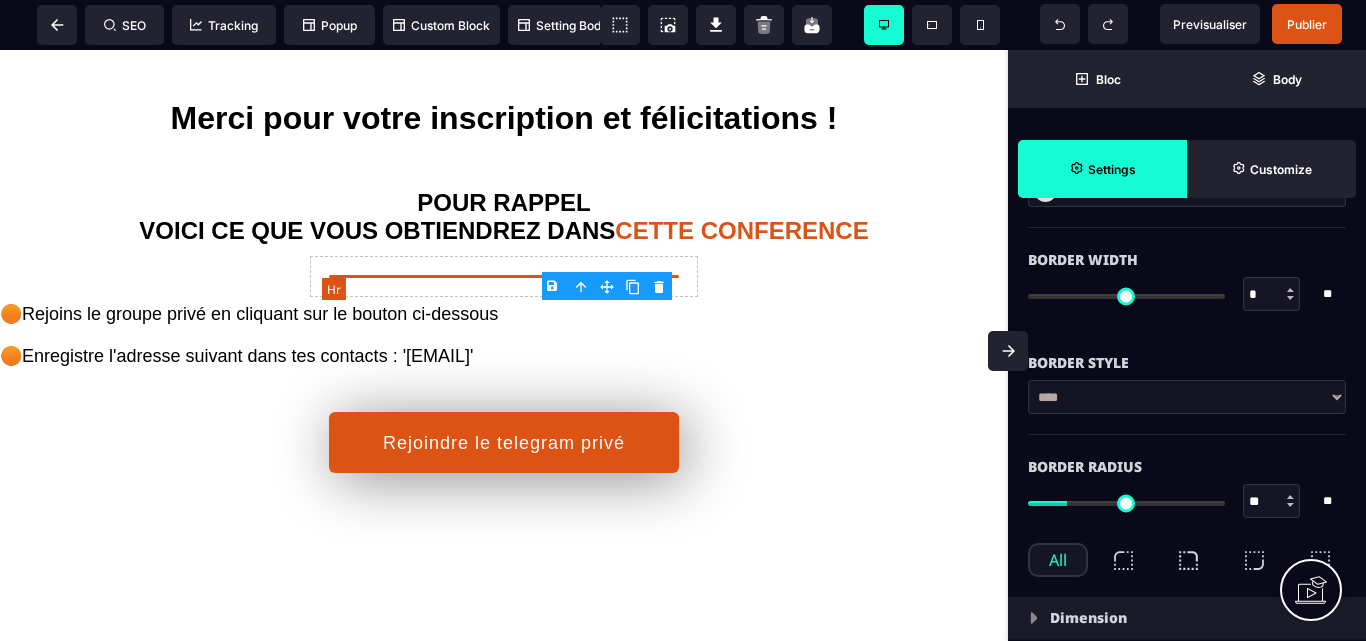 type on "*" 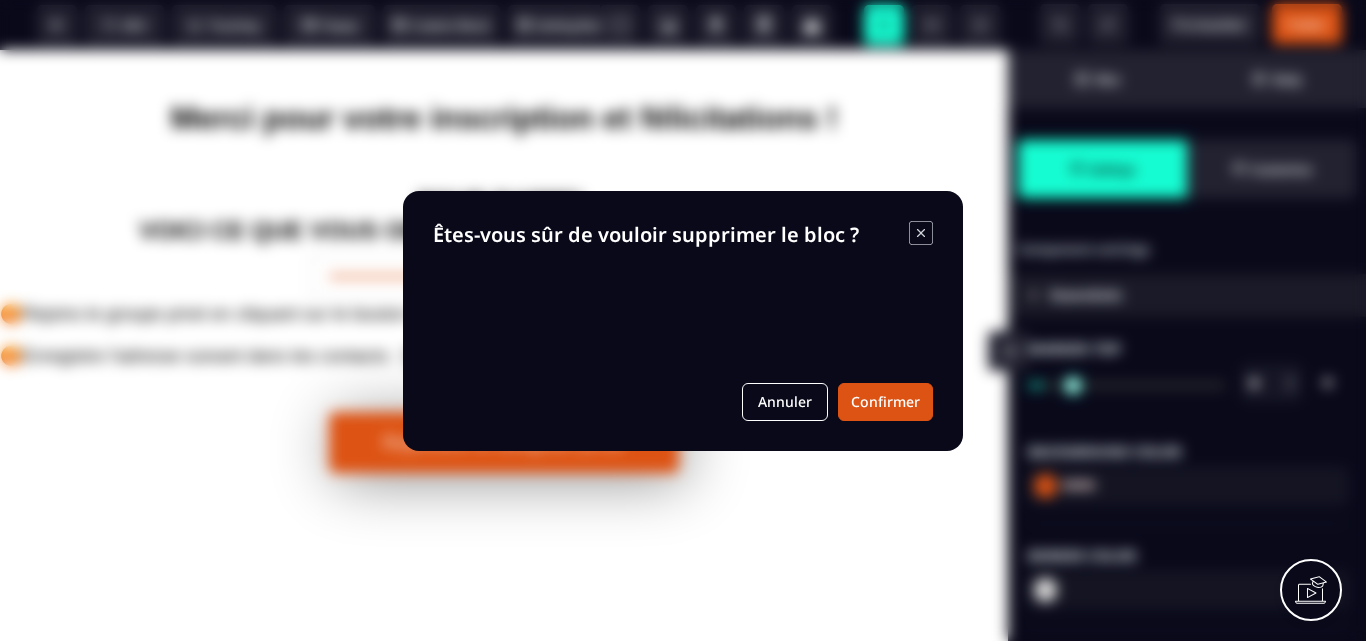 click on "B I U S
A *******
Hr
SEO
Tracking
Popup" at bounding box center (683, 320) 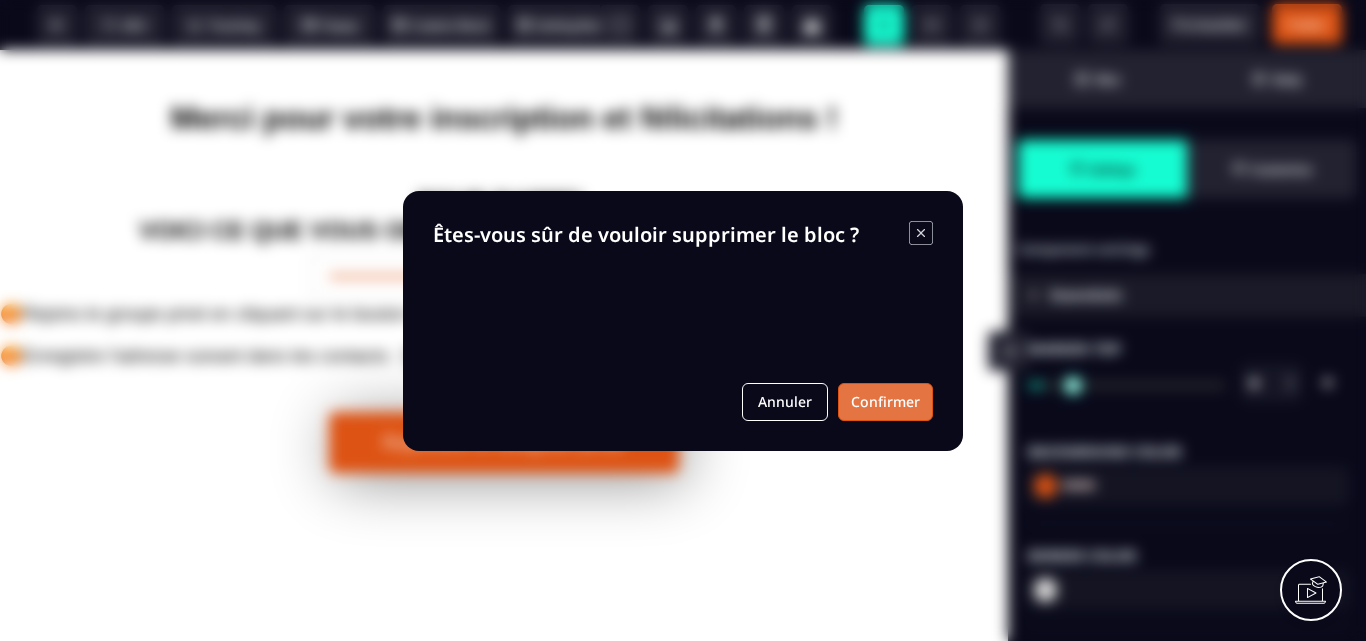 click on "Confirmer" at bounding box center (885, 402) 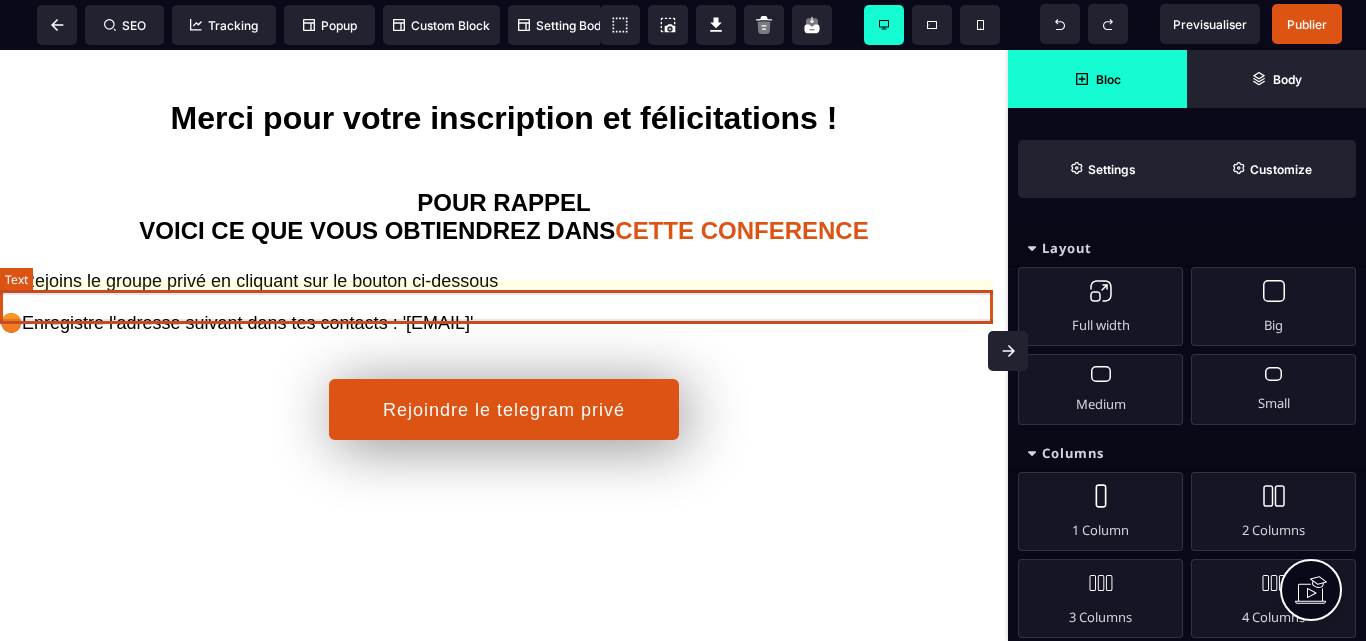 click on "🟠Rejoins le groupe privé en cliquant sur le bouton ci-dessous" at bounding box center [504, 281] 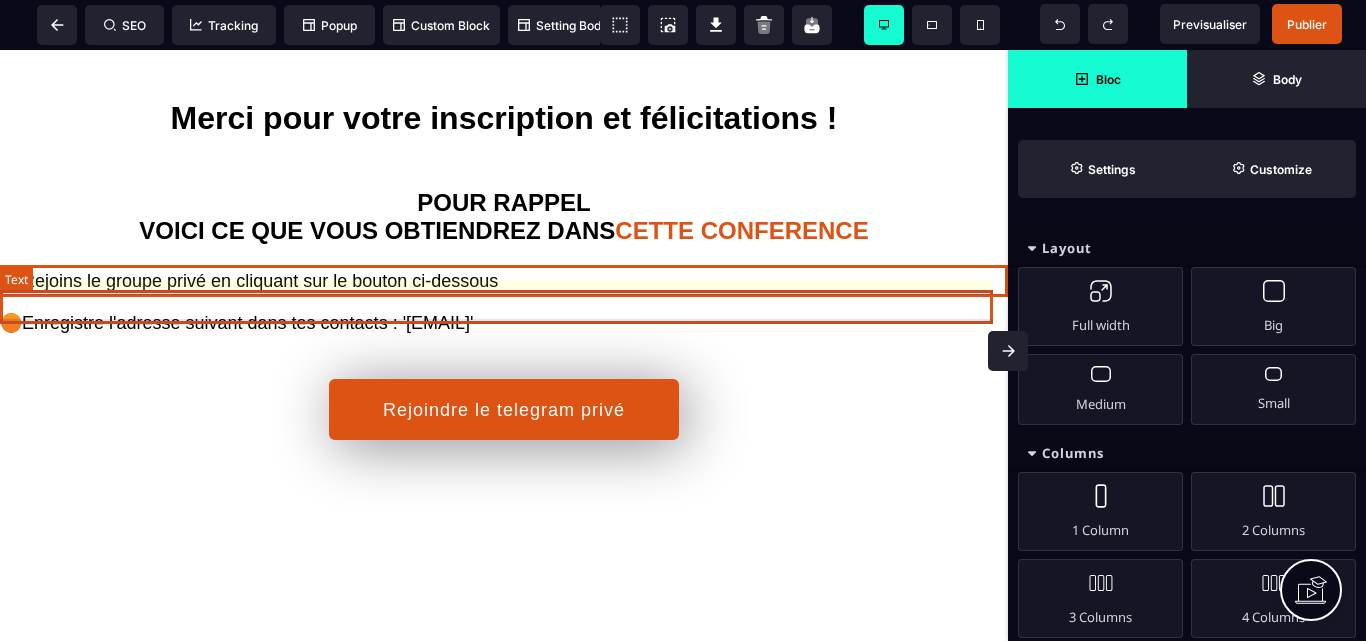 select on "***" 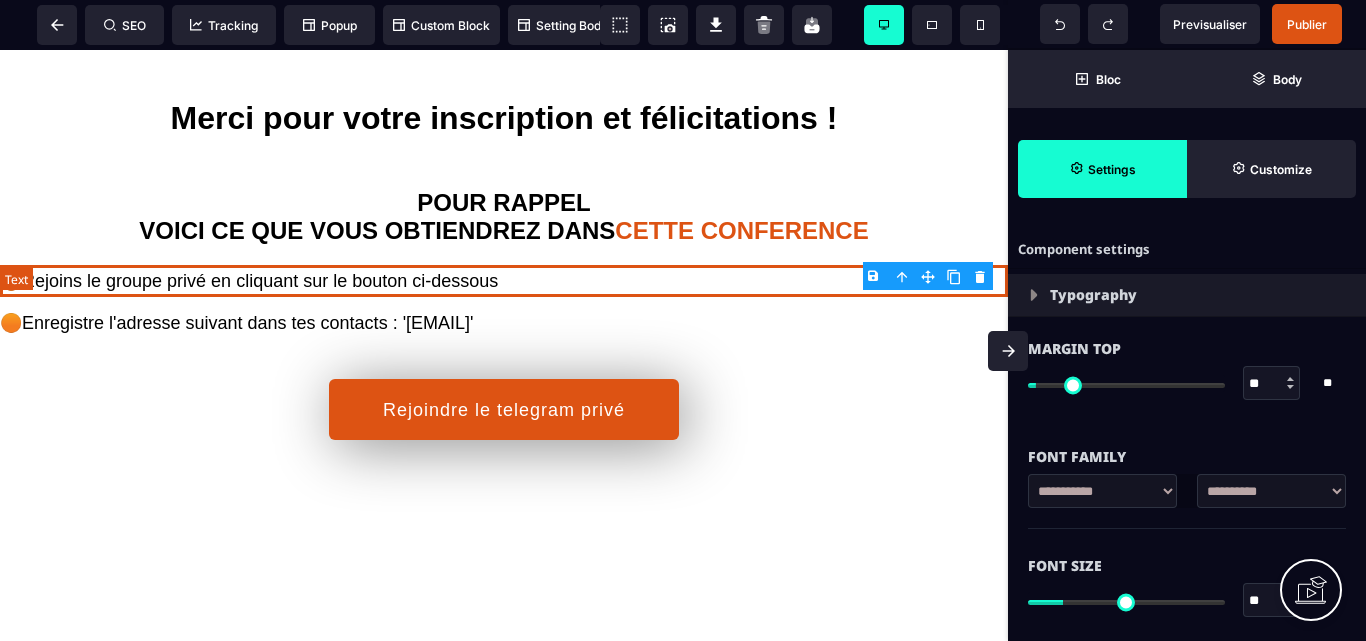type on "***" 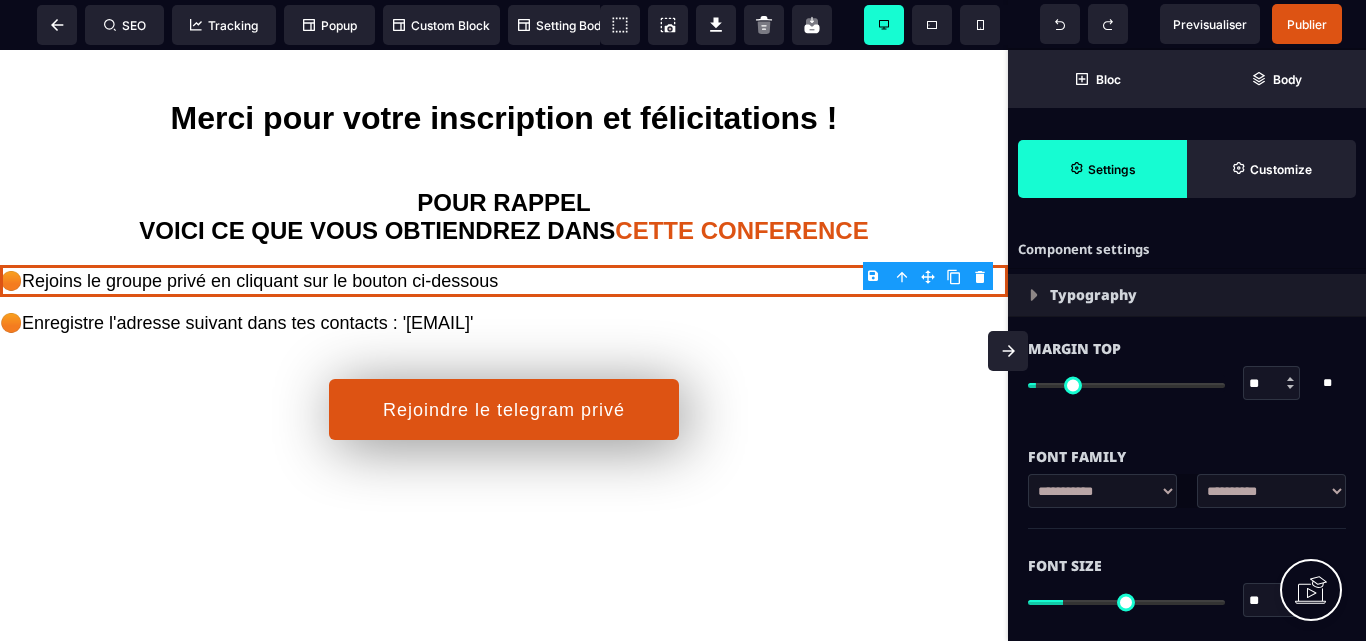 click on "B I U S
A *******
Text
SEO
Tracking
Popup" at bounding box center (683, 320) 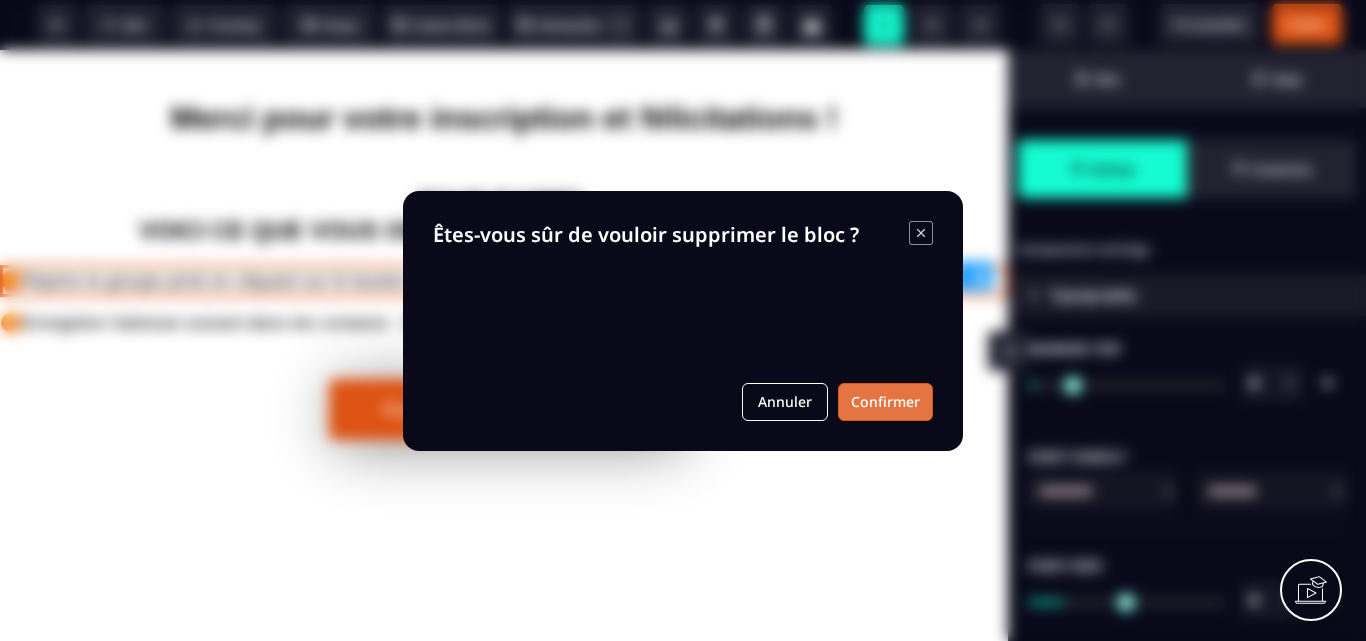 click on "Confirmer" at bounding box center (885, 402) 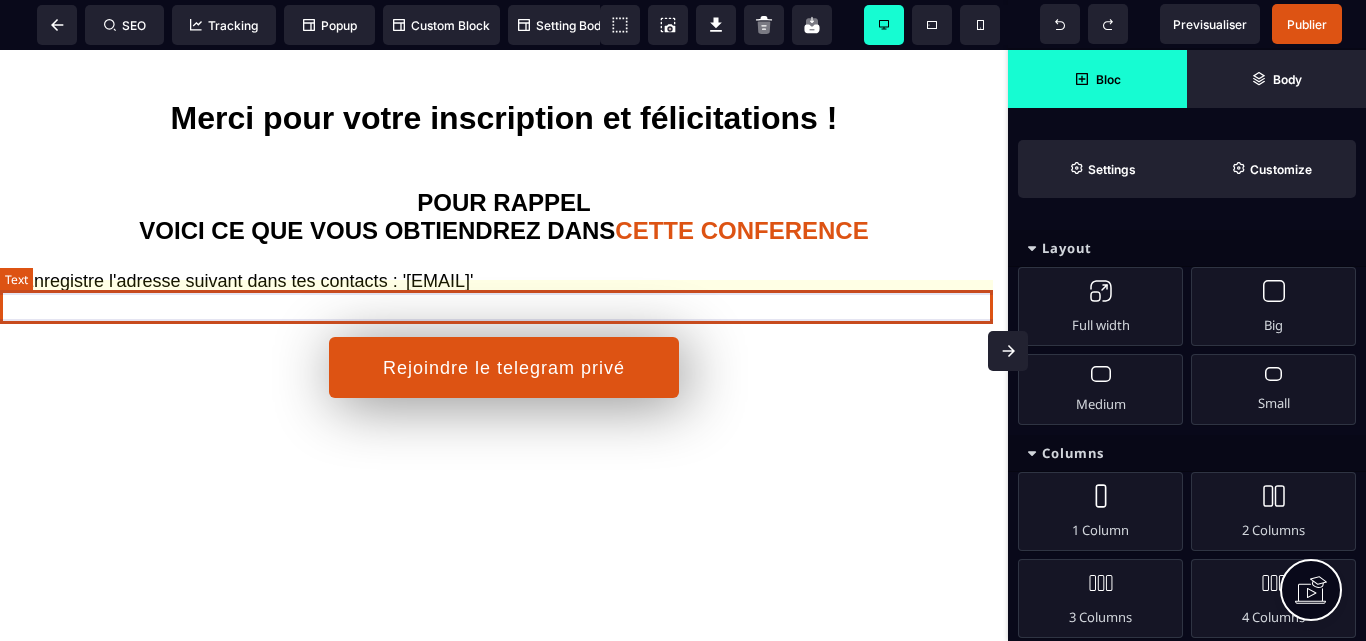 click on "🟠Enregistre l'adresse suivant dans tes contacts : '[EMAIL]'" at bounding box center (504, 281) 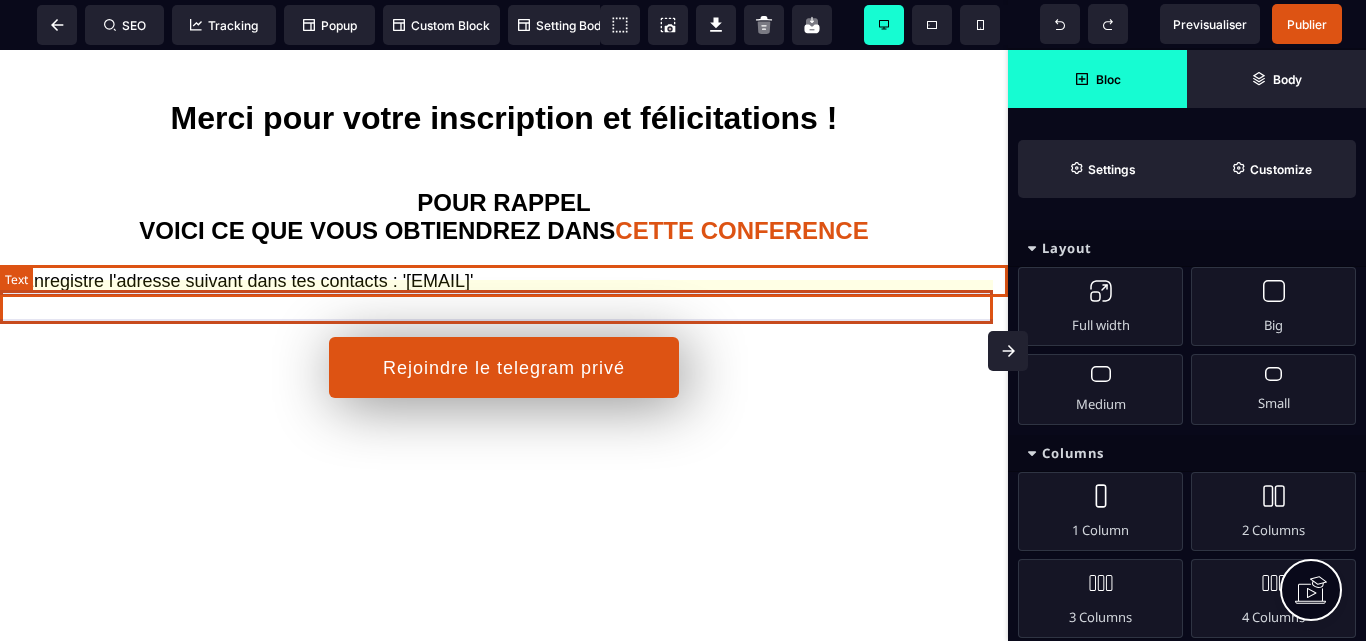 select on "***" 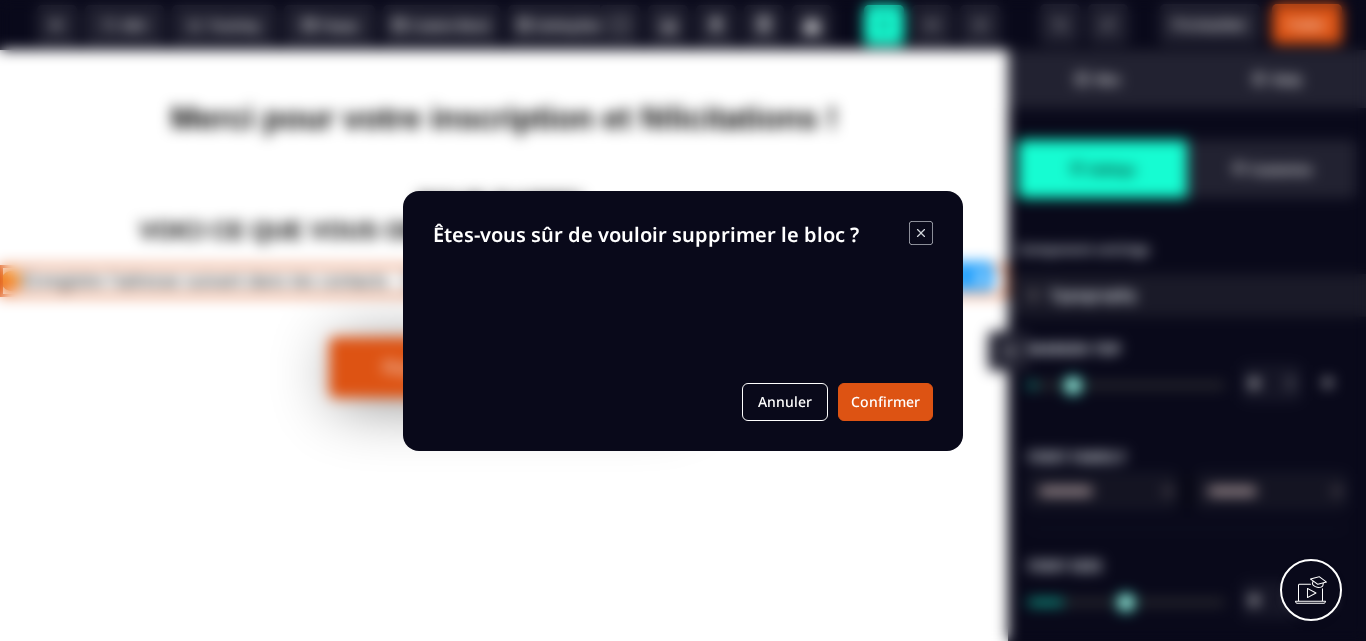 click on "B I U S
A *******
Text
SEO
Tracking
Popup" at bounding box center [683, 320] 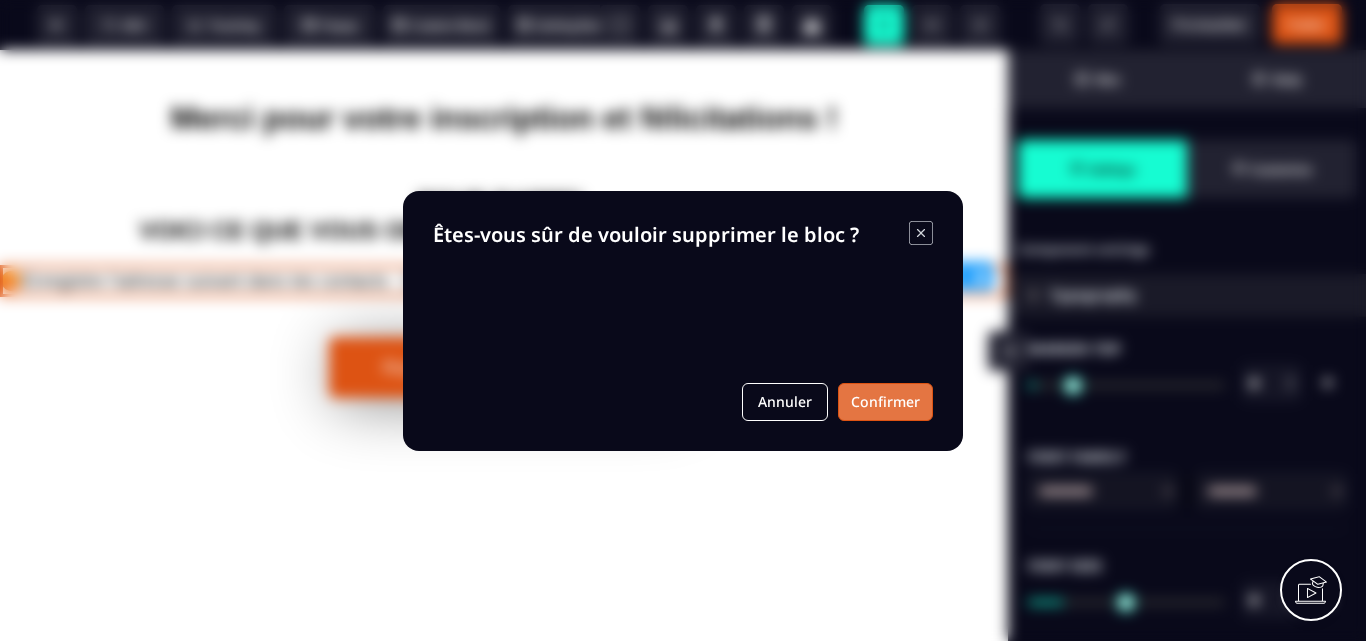 click on "Confirmer" at bounding box center (885, 402) 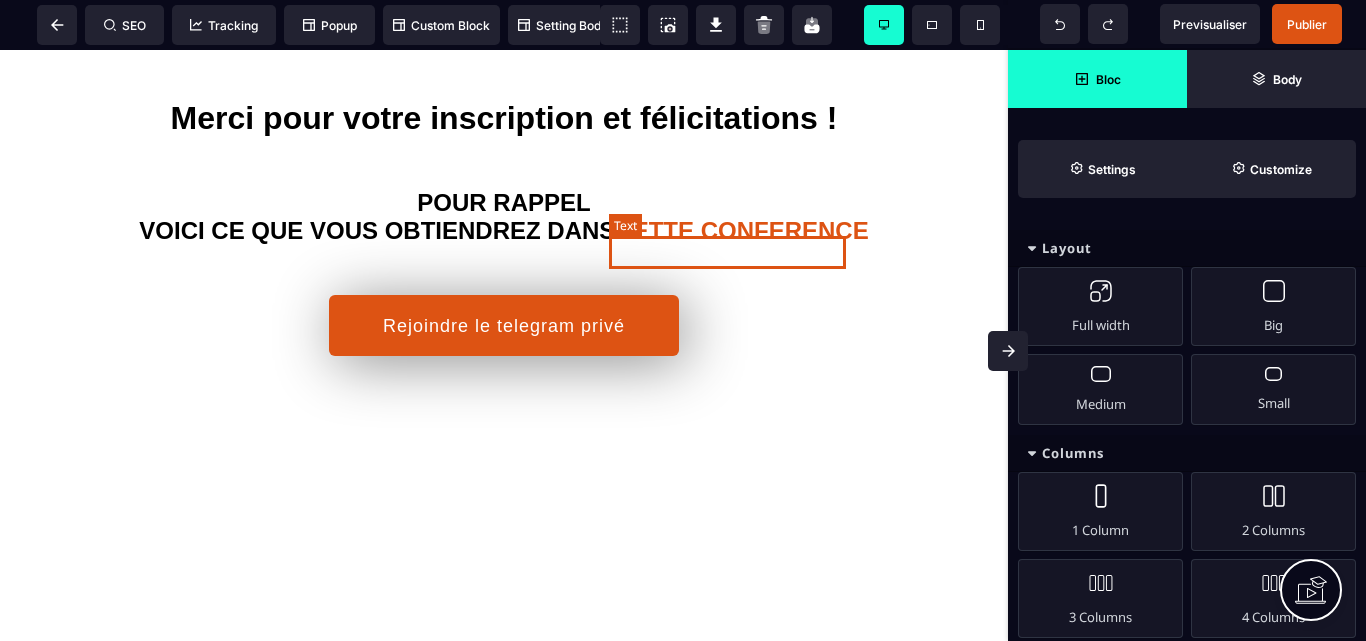 click on "POUR RAPPEL
VOICI CE QUE VOUS OBTIENDREZ DANS  CETTE CONFERENCE" at bounding box center [504, 217] 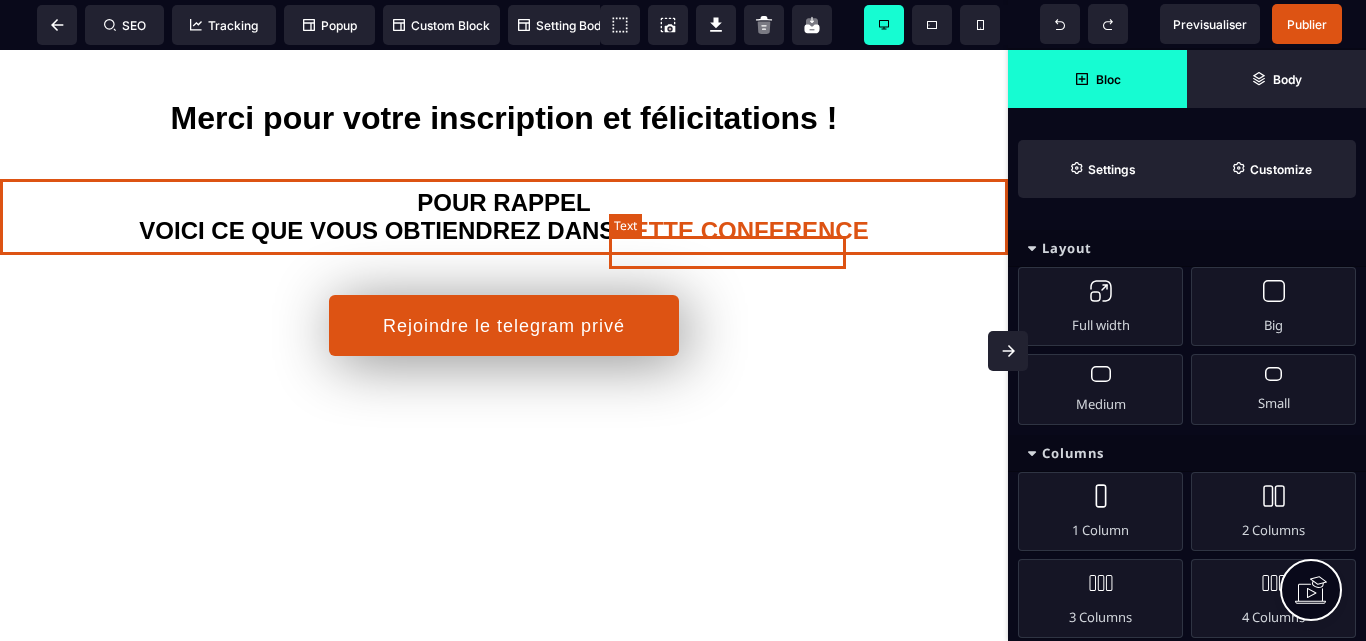 select on "***" 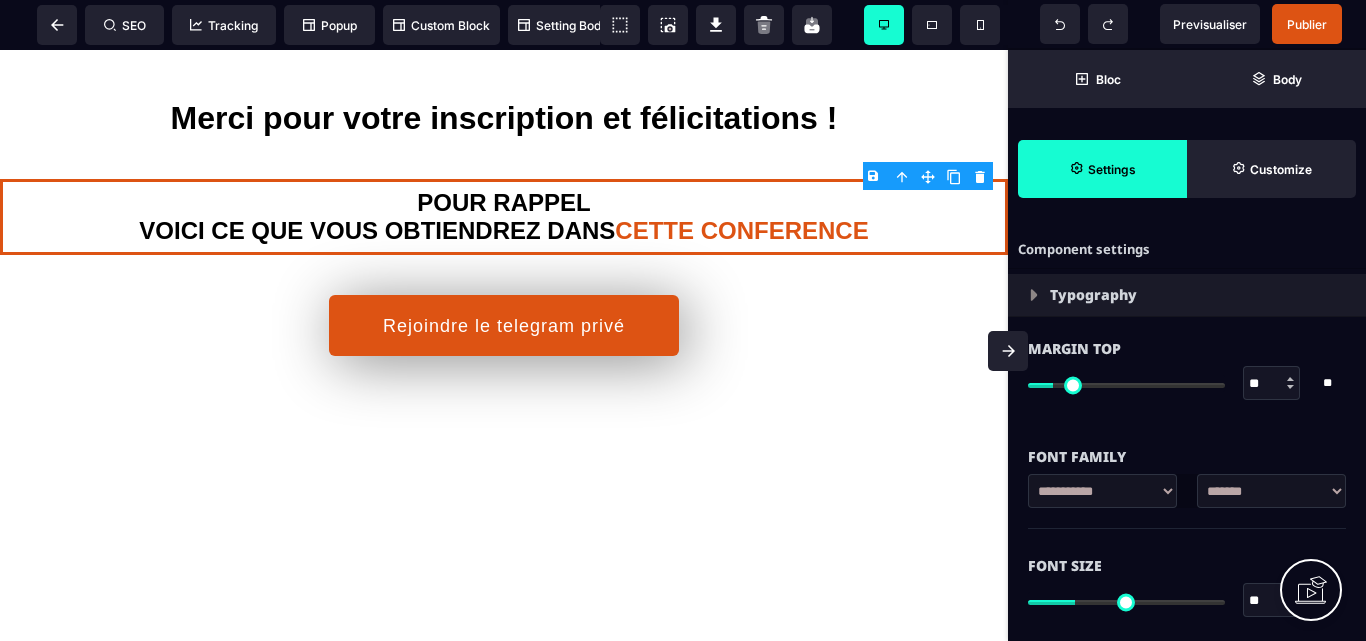 click on "B I U S
A *******
H1
SEO
Tracking
Popup" at bounding box center (683, 320) 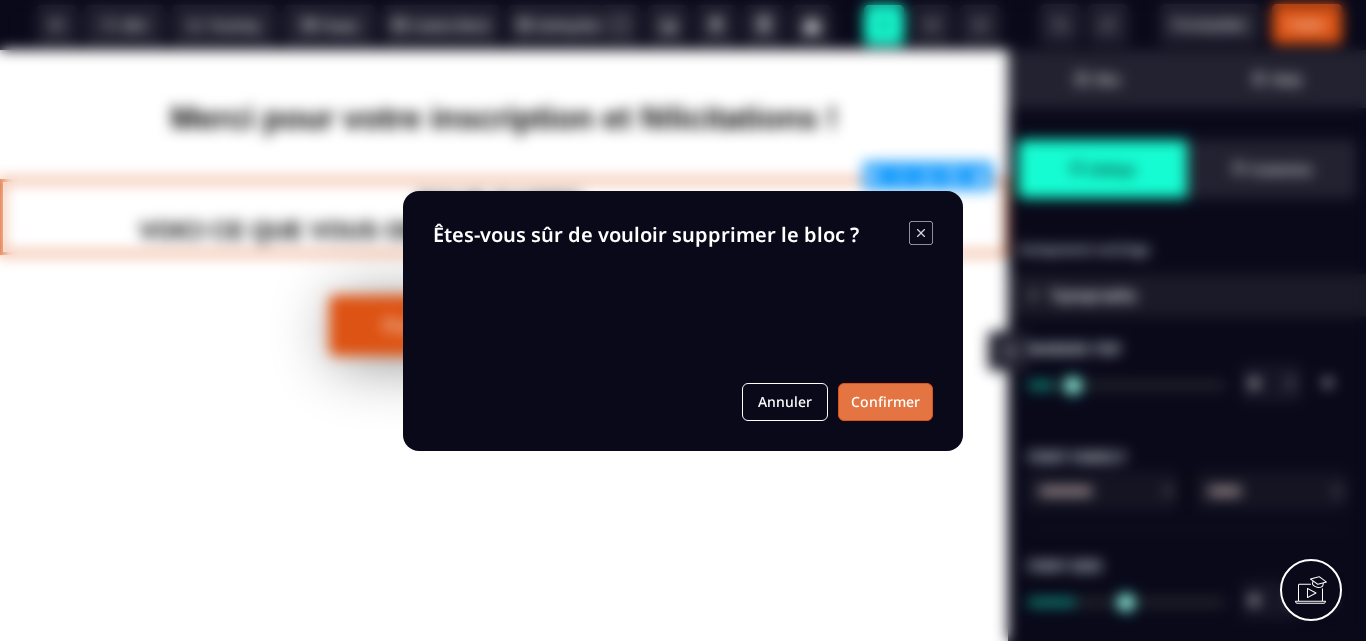 click on "Confirmer" at bounding box center [885, 402] 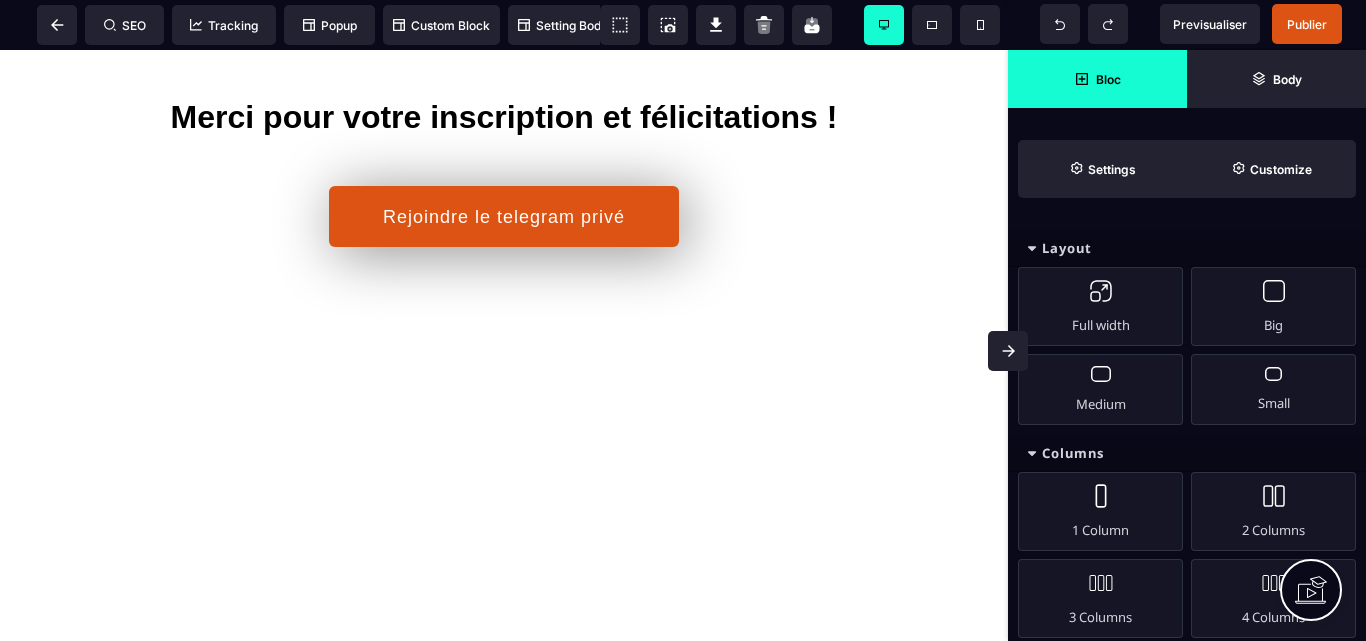 scroll, scrollTop: 0, scrollLeft: 0, axis: both 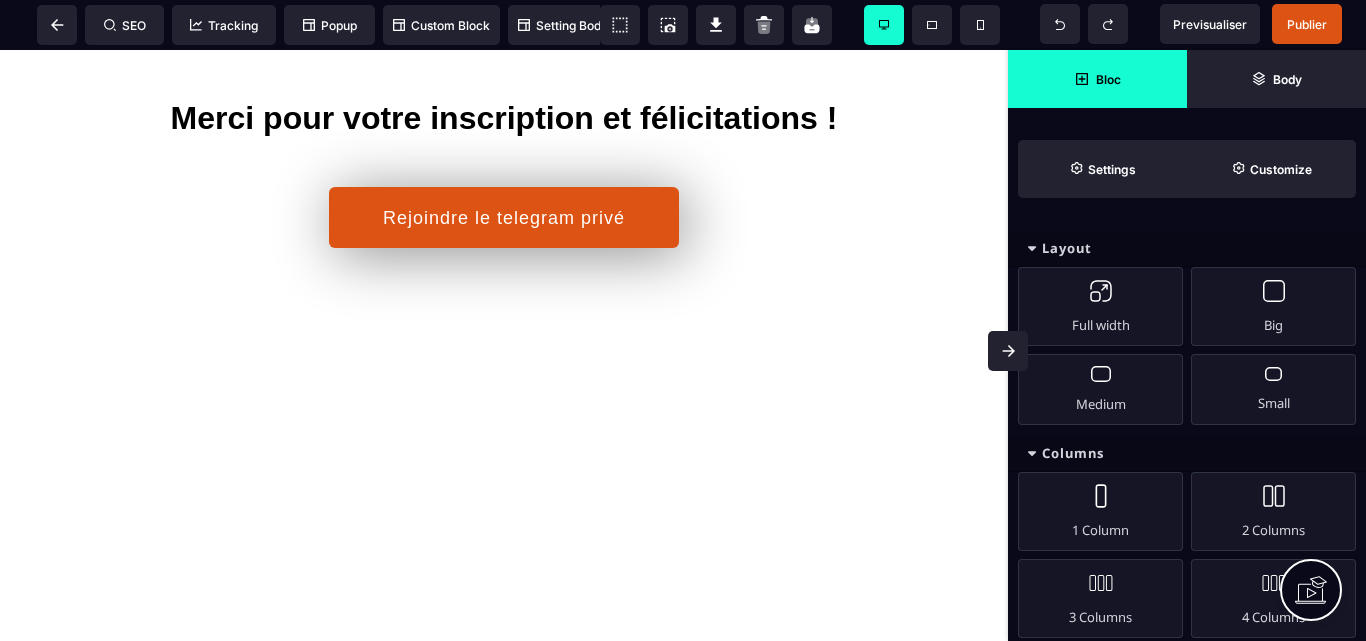 click on "Merci pour votre inscription et félicitations ! Rejoindre le telegram privé Delete" at bounding box center [504, 401] 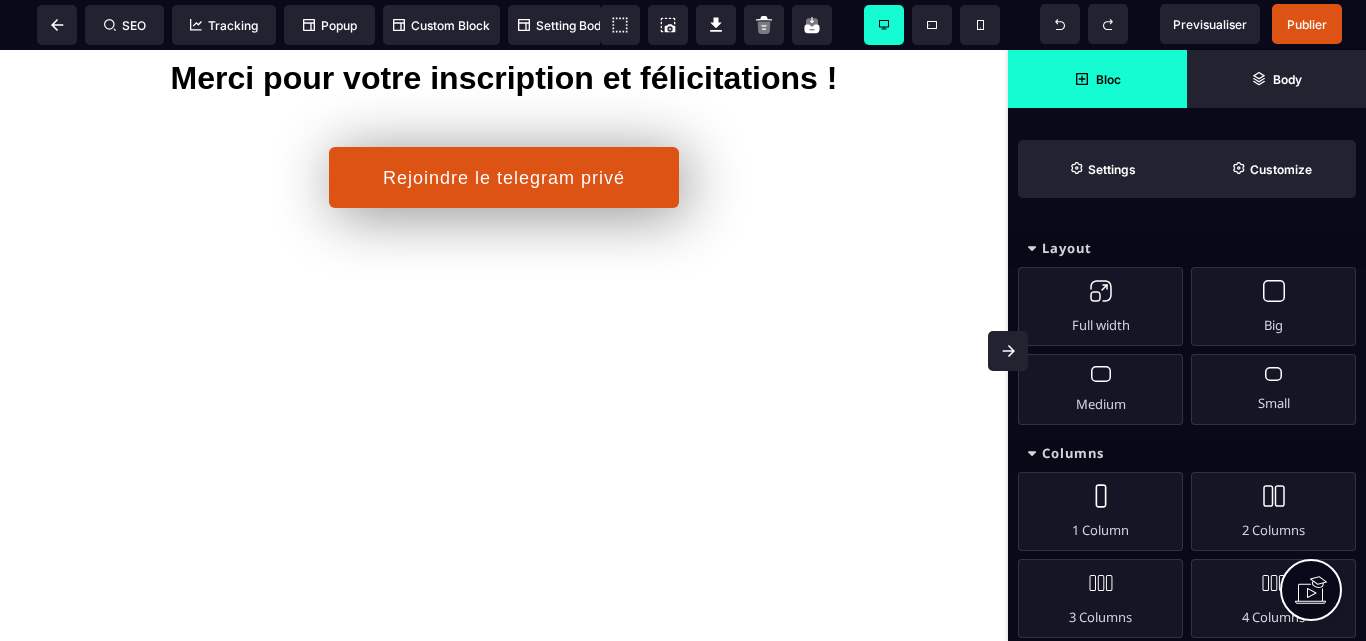 scroll, scrollTop: 0, scrollLeft: 0, axis: both 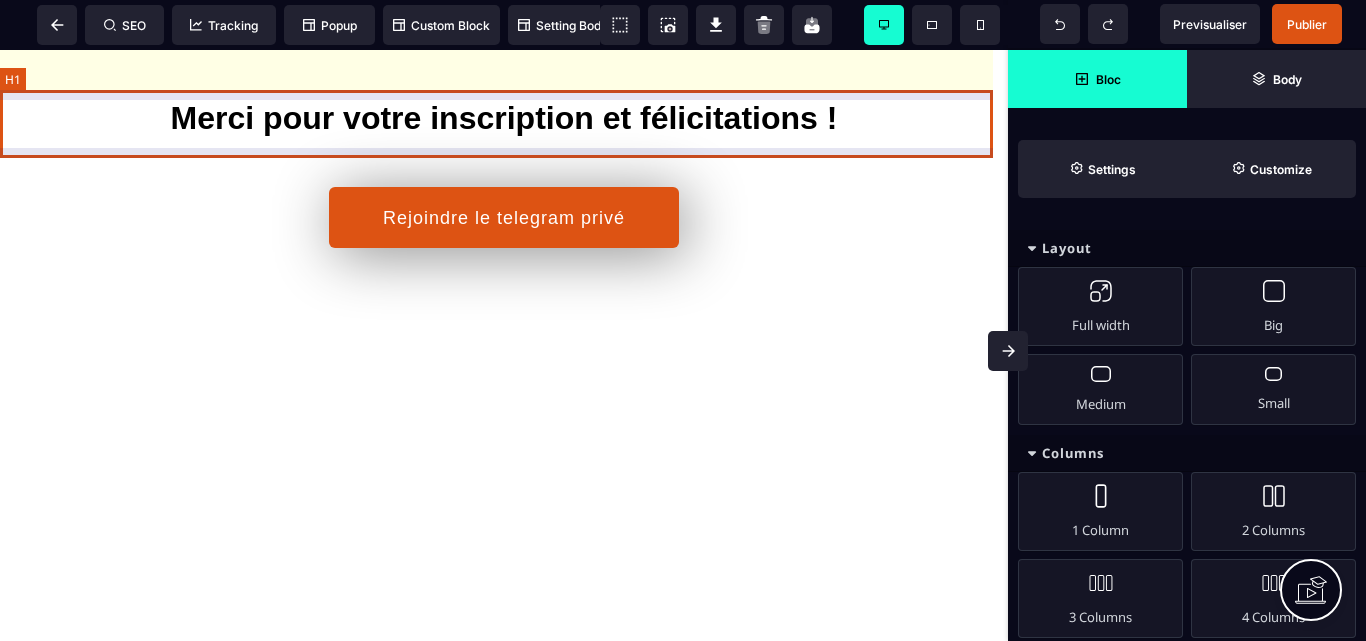 click on "Merci pour votre inscription et félicitations !" at bounding box center (504, 118) 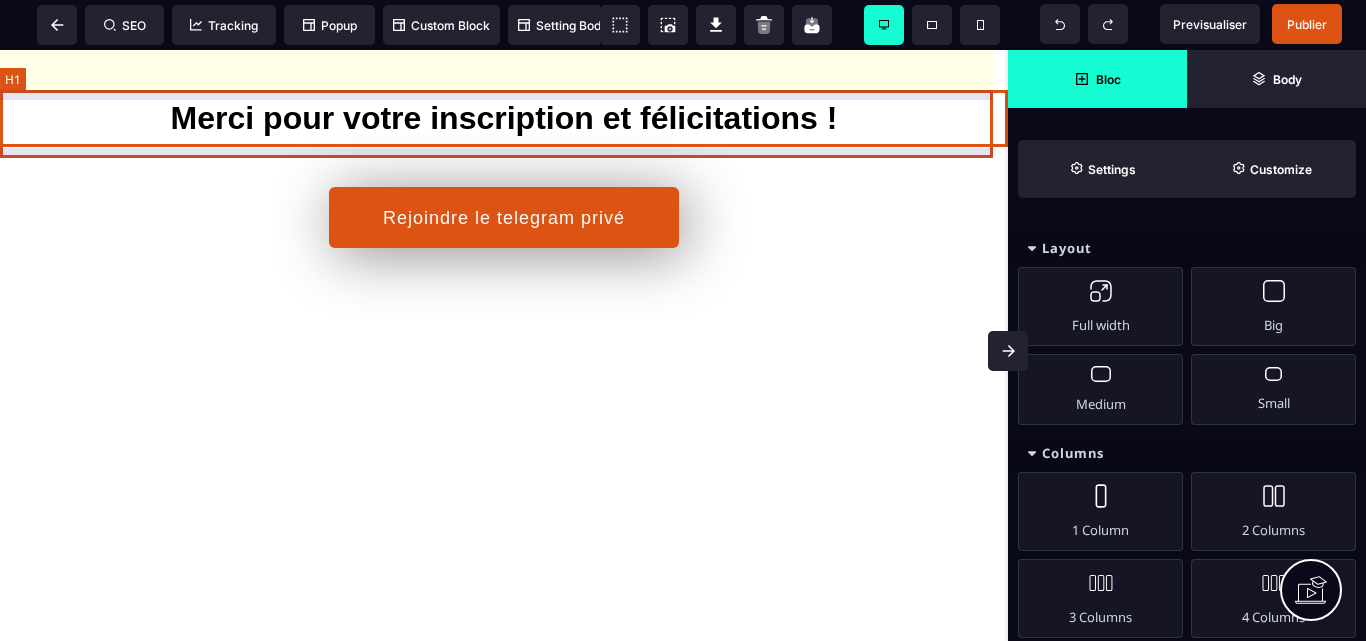 select on "***" 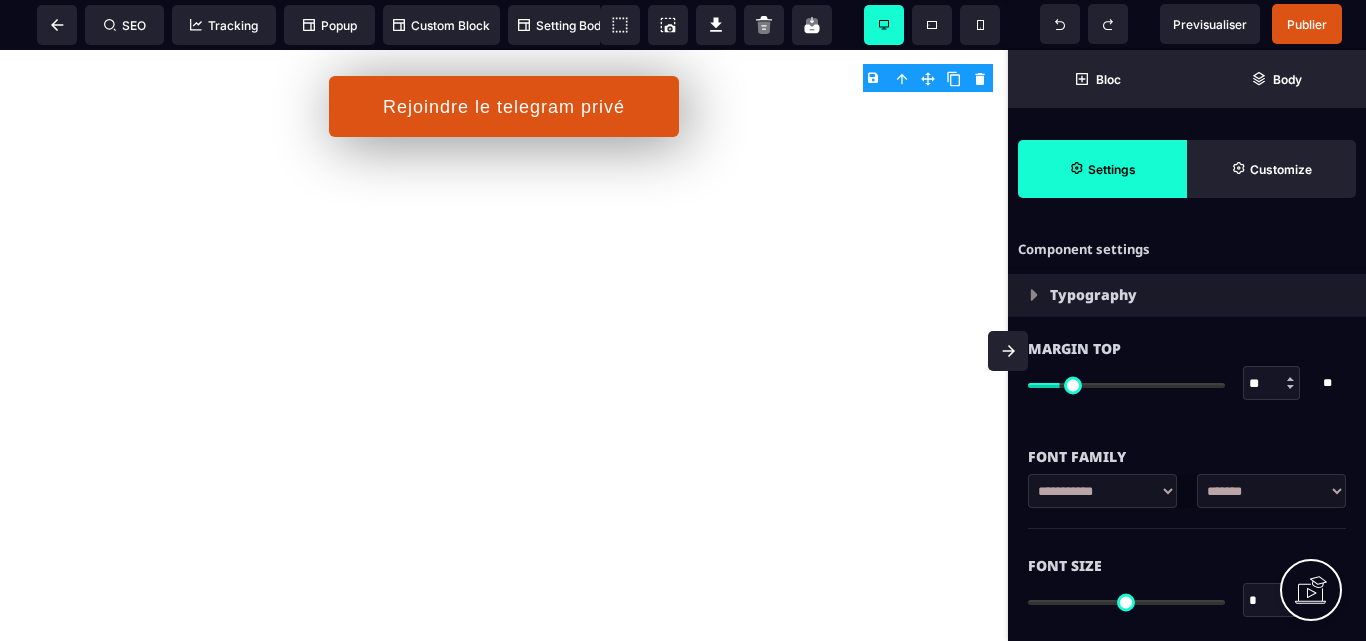 scroll, scrollTop: 115, scrollLeft: 0, axis: vertical 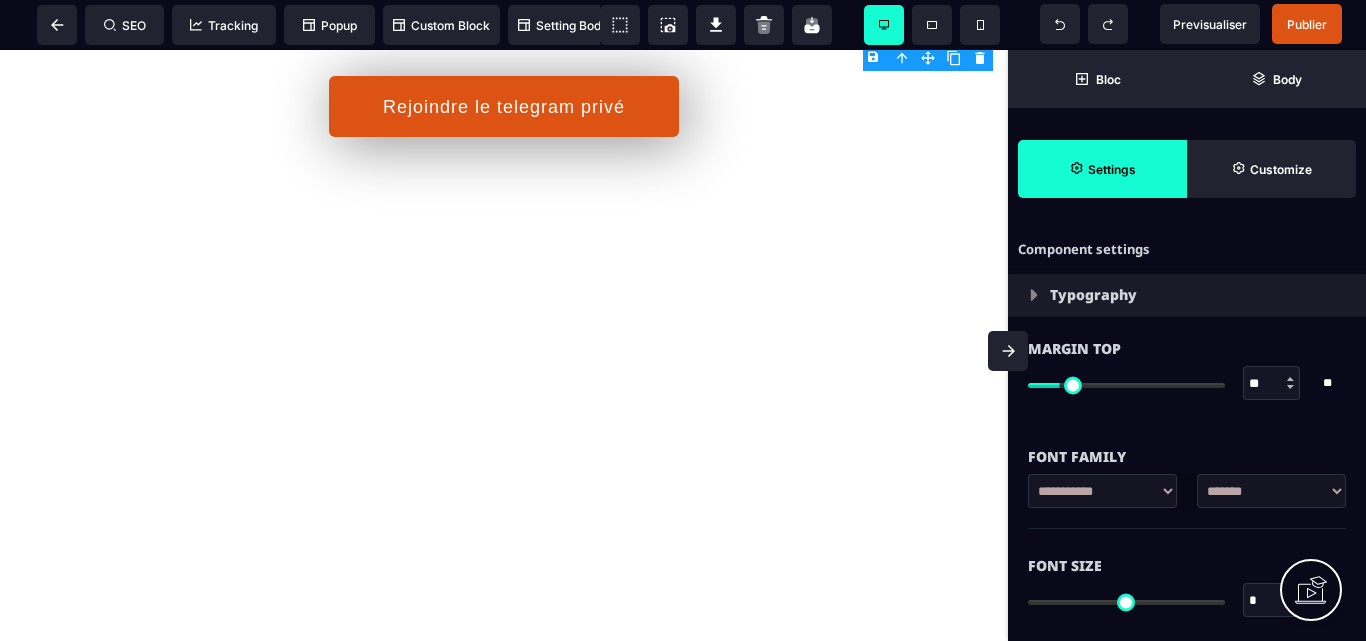 click on "Merci pour votre inscription et félicitations ! Rejoindre le telegram privé Delete" at bounding box center [504, 290] 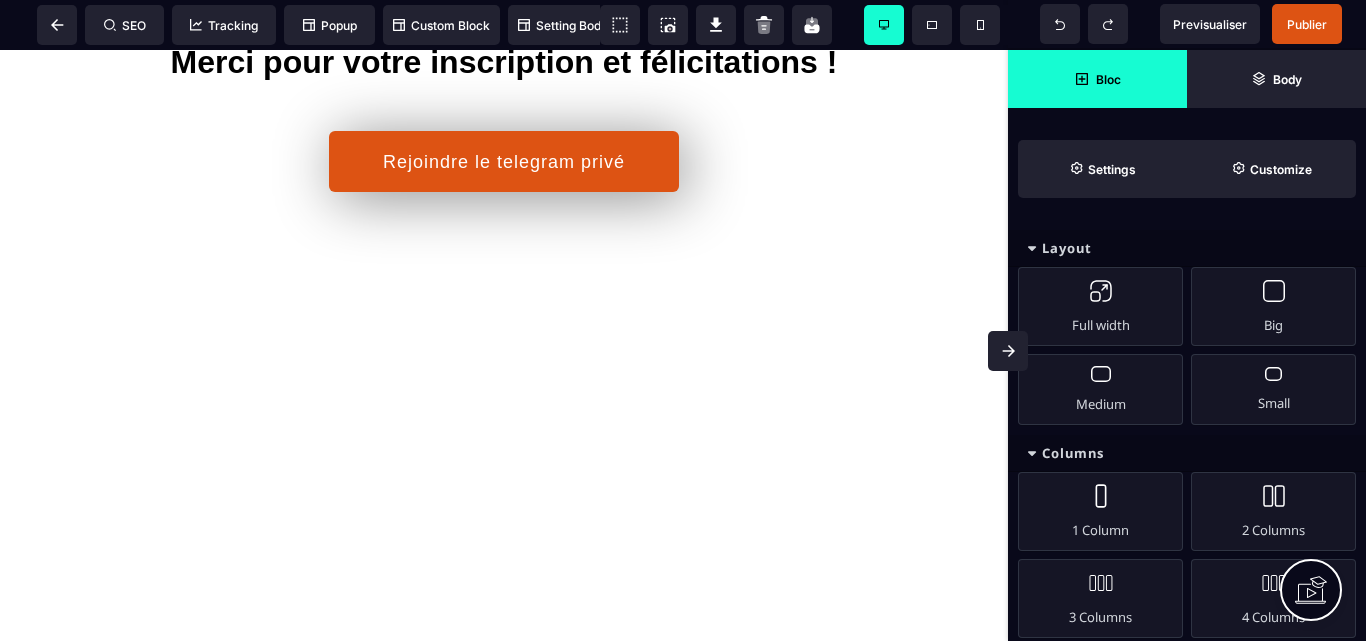 scroll, scrollTop: 0, scrollLeft: 0, axis: both 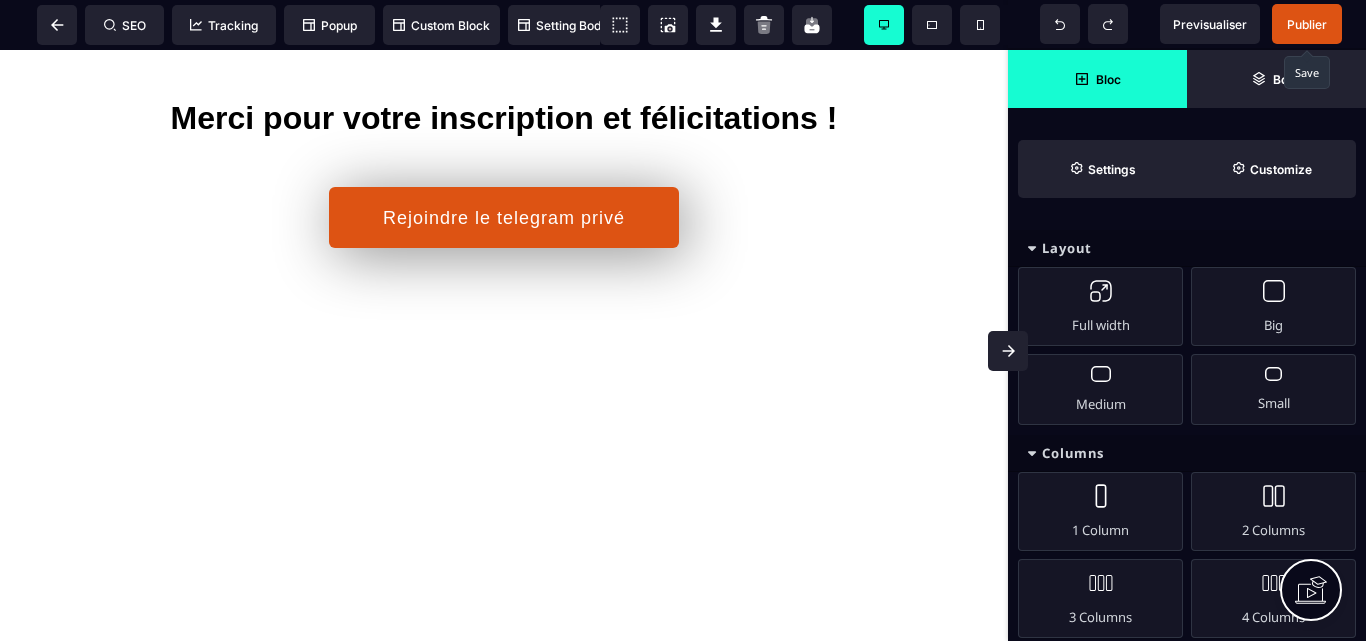 click on "Publier" at bounding box center (1307, 24) 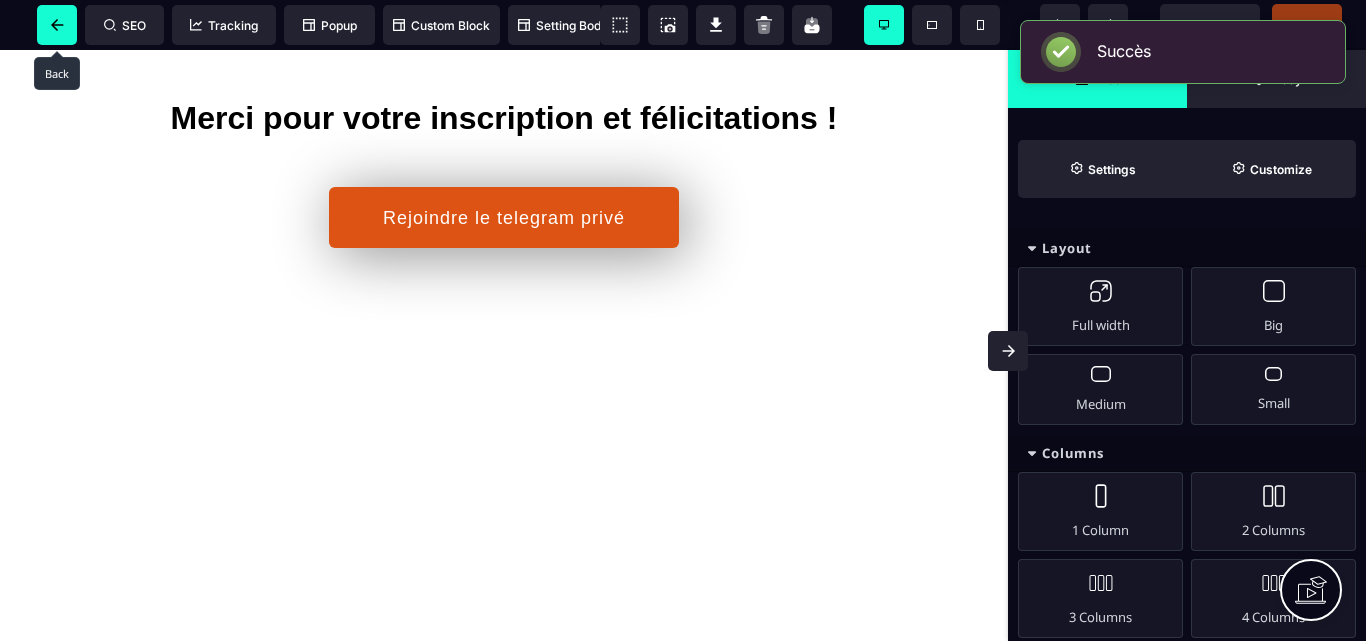click at bounding box center (57, 25) 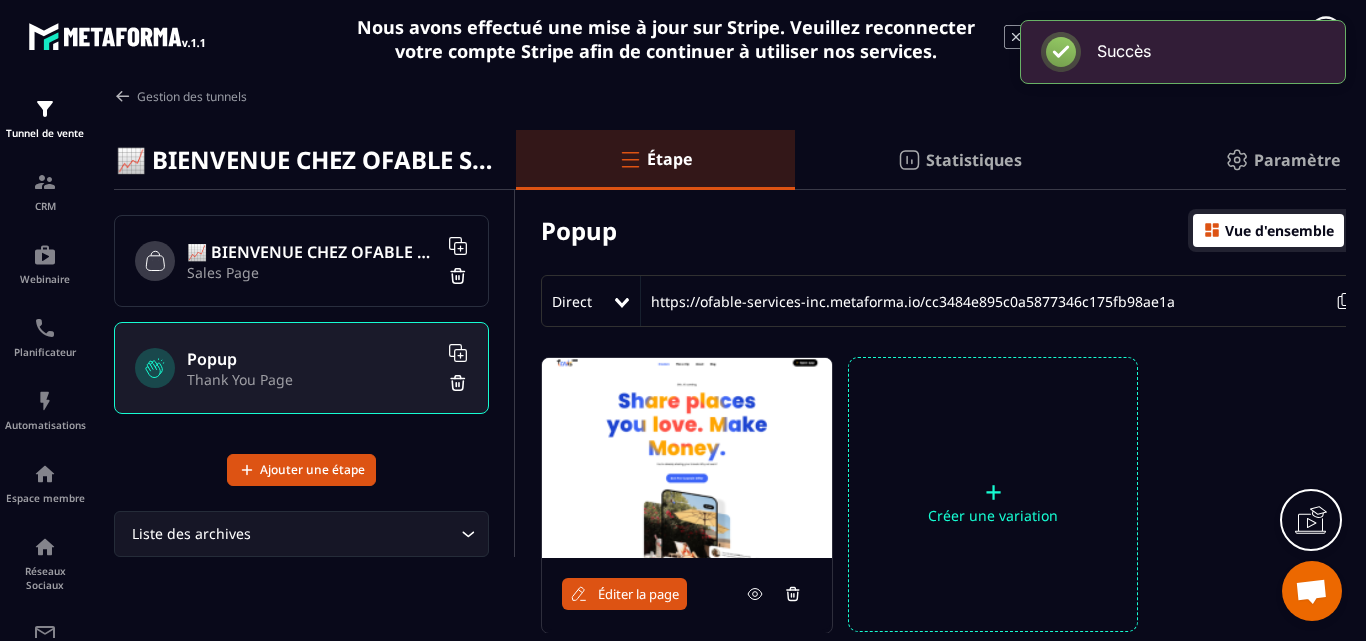 click 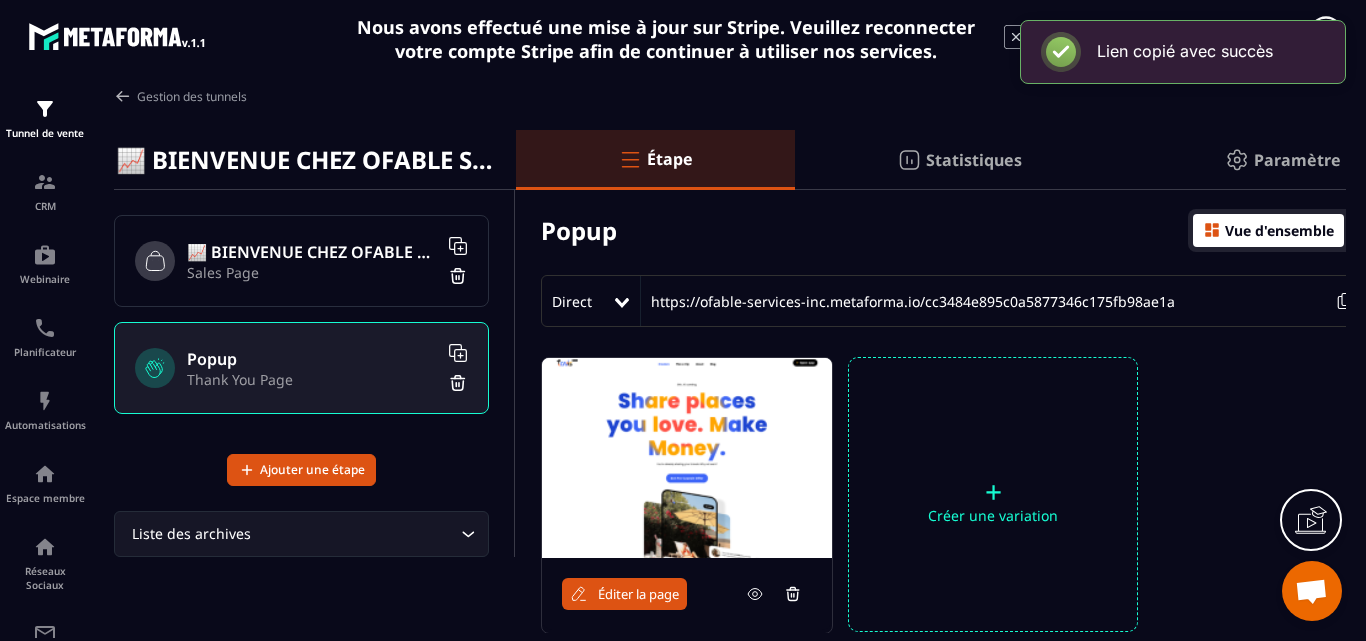 click on "📈 BIENVENUE CHEZ OFABLE SERVICES INC." at bounding box center [312, 252] 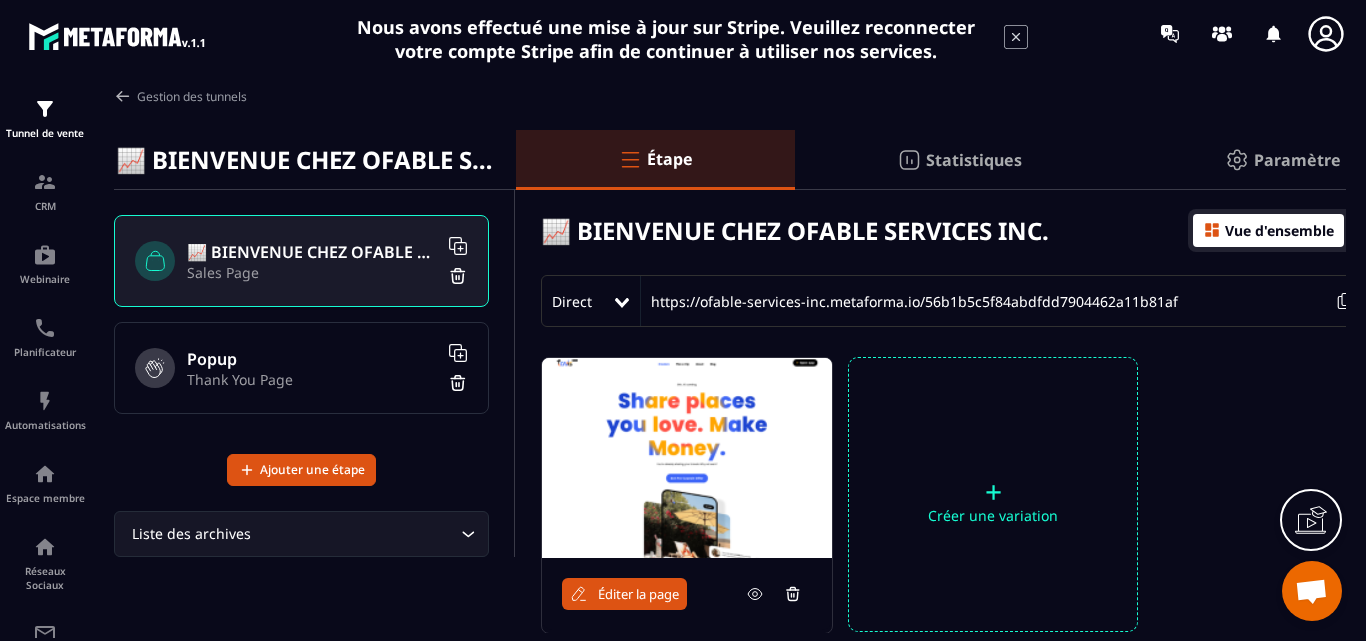 click on "Éditer la page" at bounding box center [624, 594] 